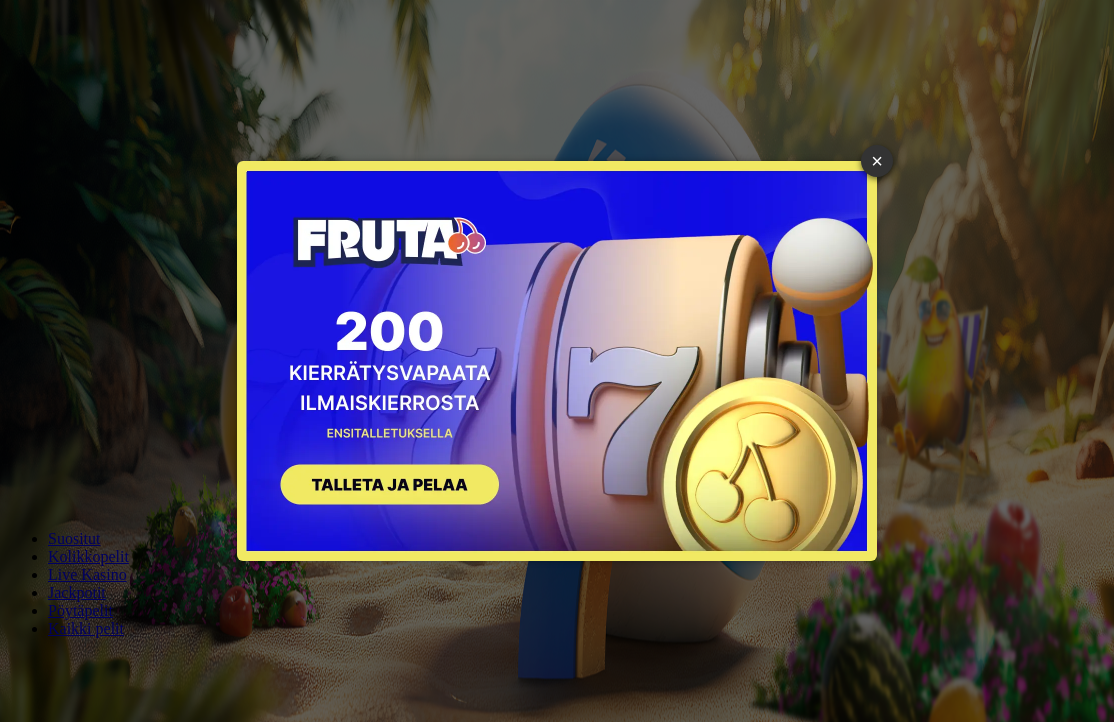 scroll, scrollTop: 0, scrollLeft: 0, axis: both 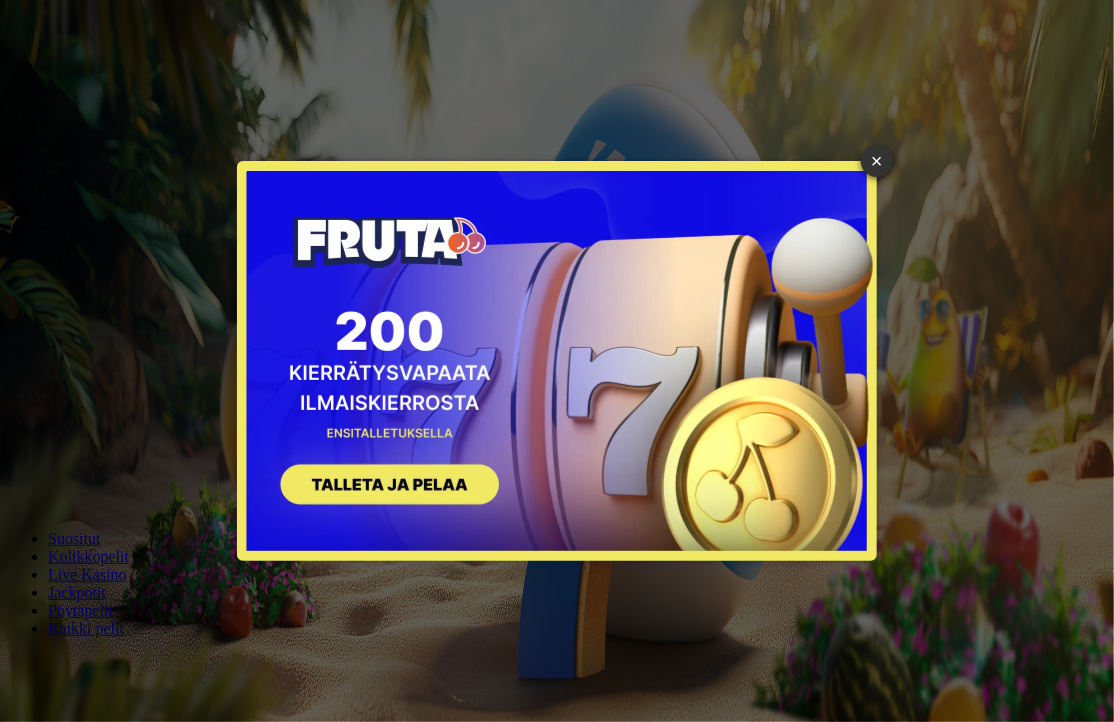 click on "×    SIGN UP" at bounding box center [557, 361] 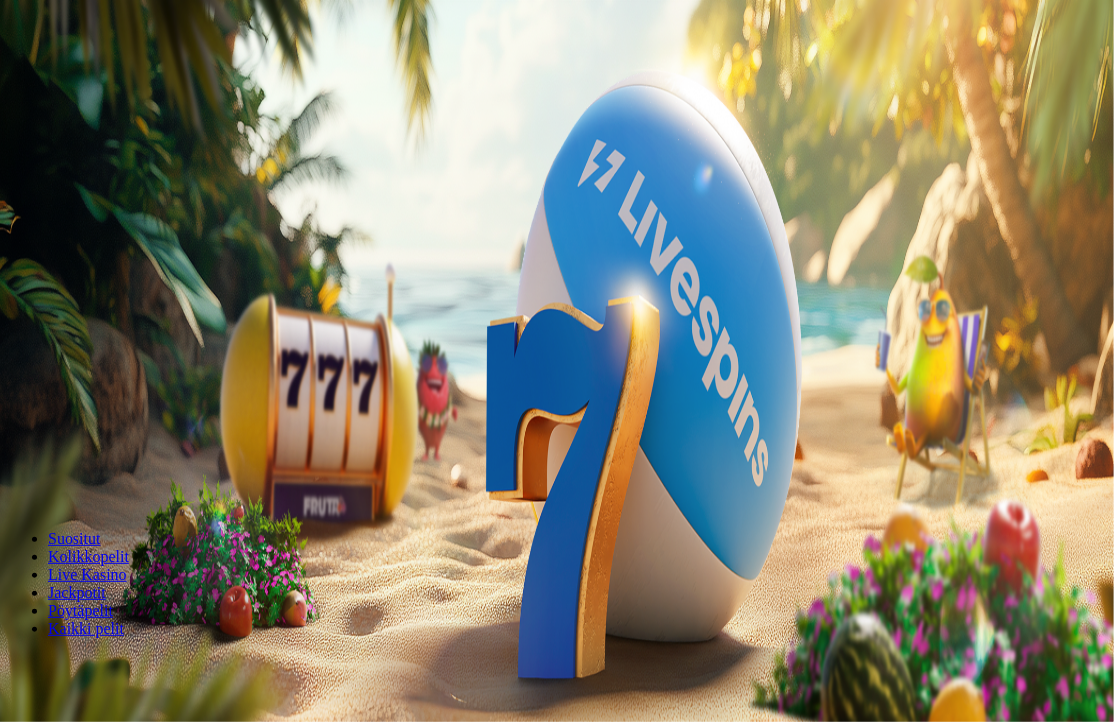 drag, startPoint x: 696, startPoint y: 121, endPoint x: 775, endPoint y: 121, distance: 79 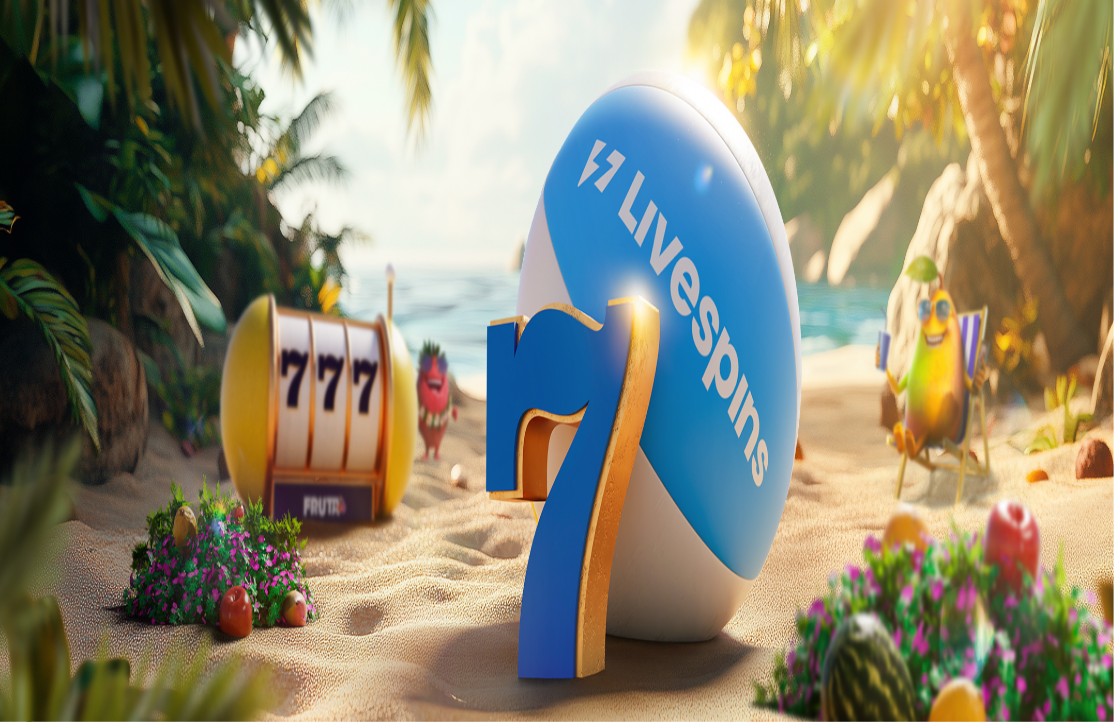 click at bounding box center (557, 448) 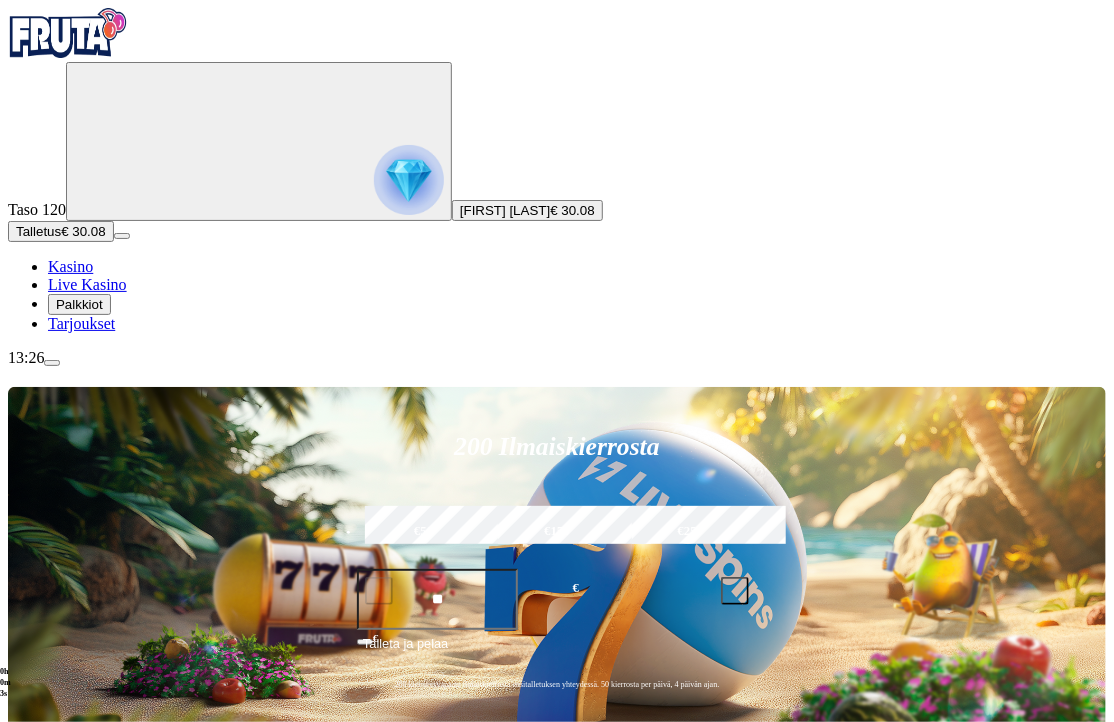 click on "Pelaa nyt" at bounding box center [77, 1063] 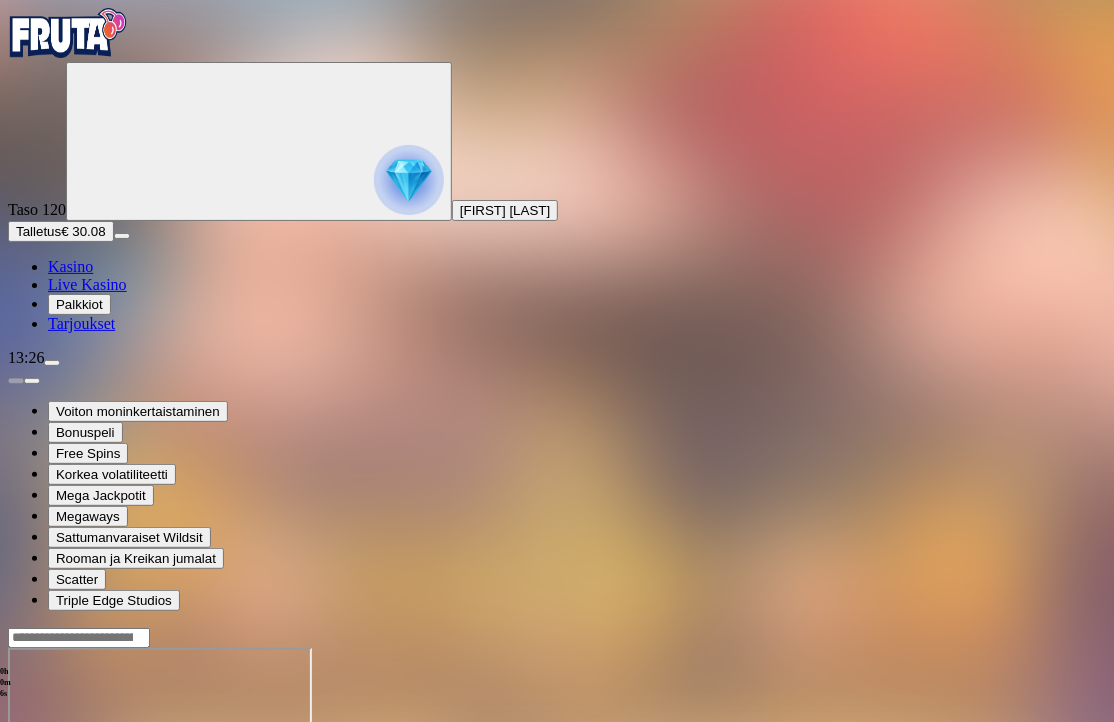 click at bounding box center (409, 180) 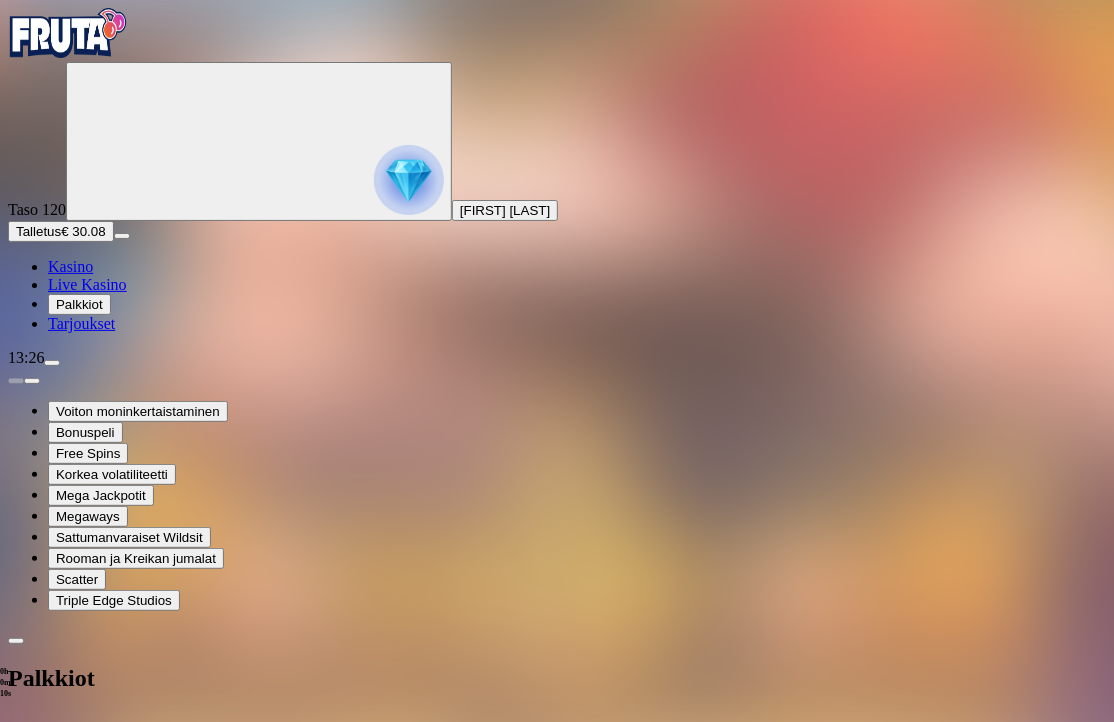 click at bounding box center (16, 726) 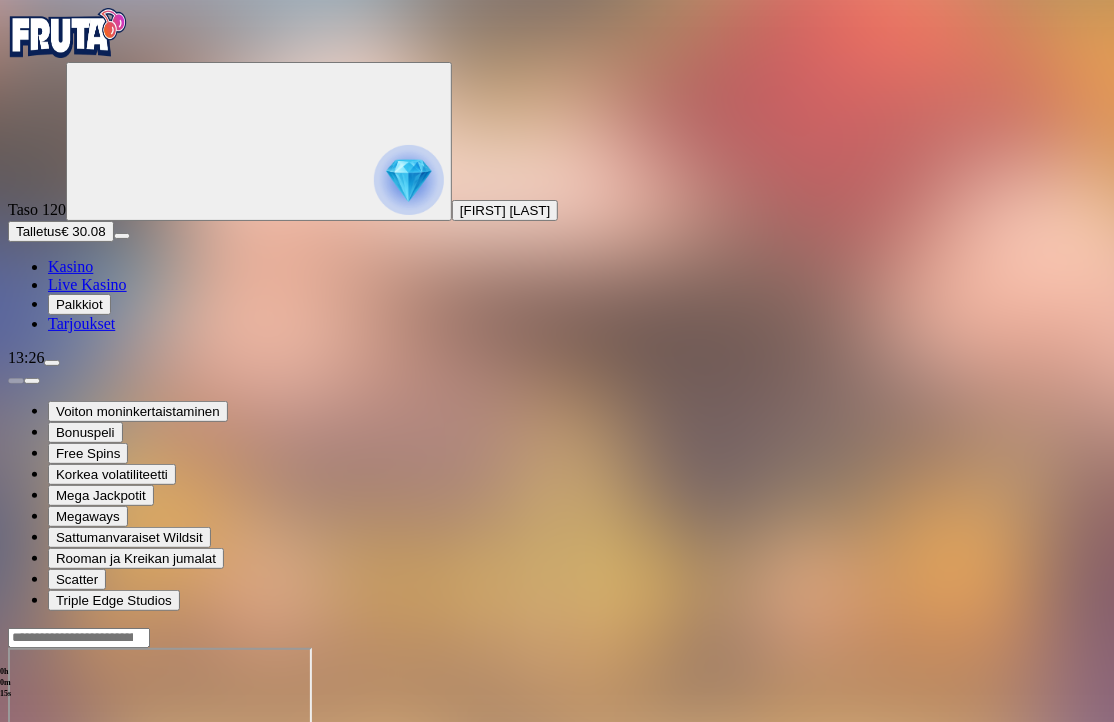 click at bounding box center [48, 820] 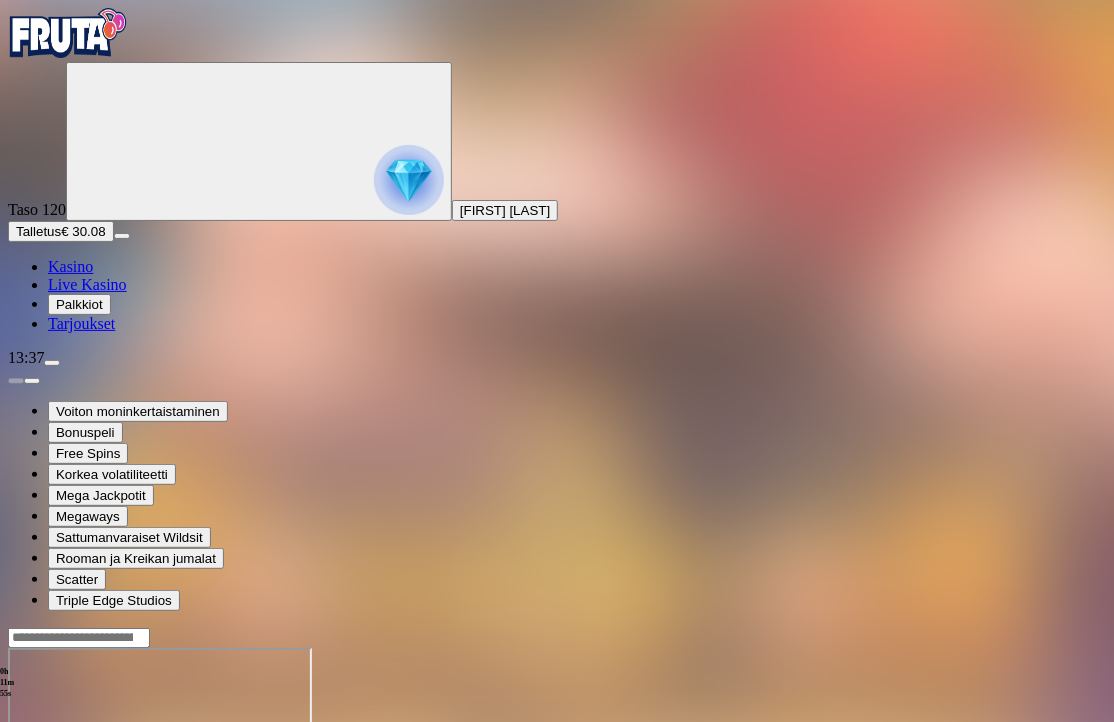 click at bounding box center [68, 33] 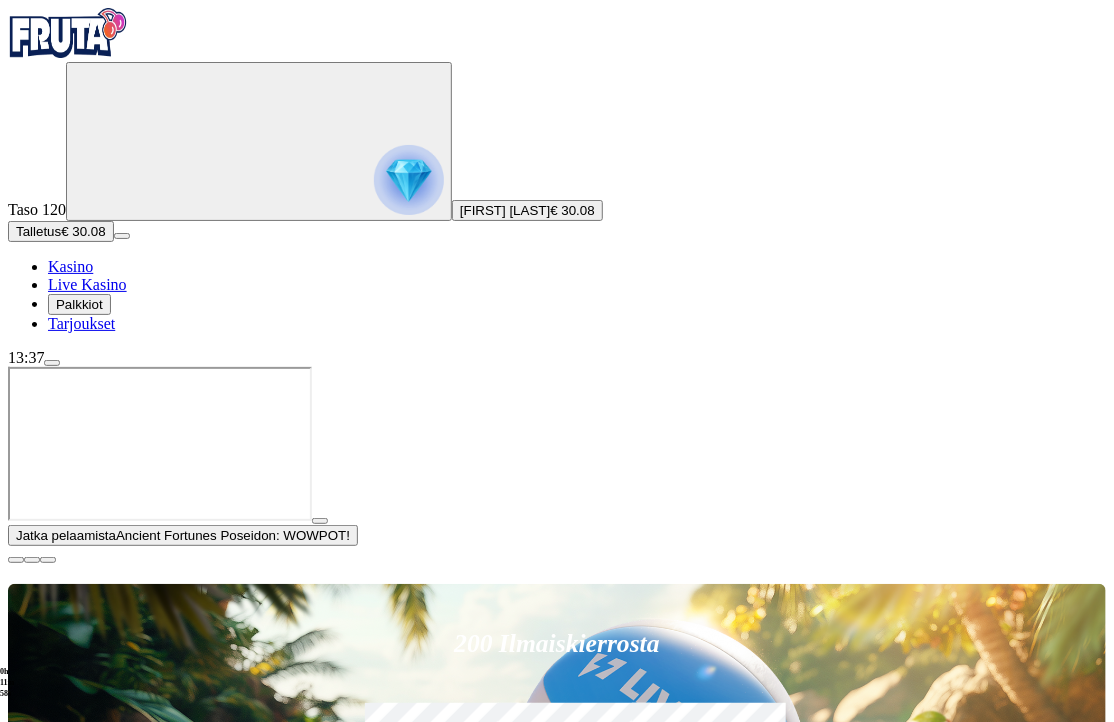 click at bounding box center (32, 1214) 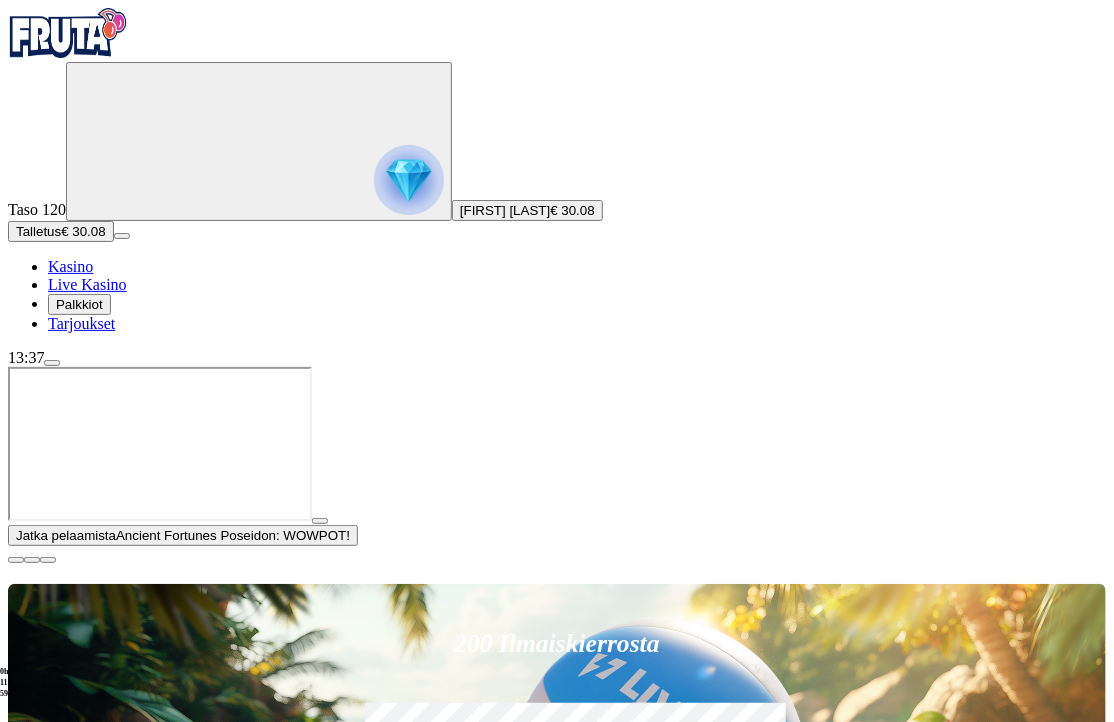 click on "Pelaa nyt" at bounding box center [-549, 2214] 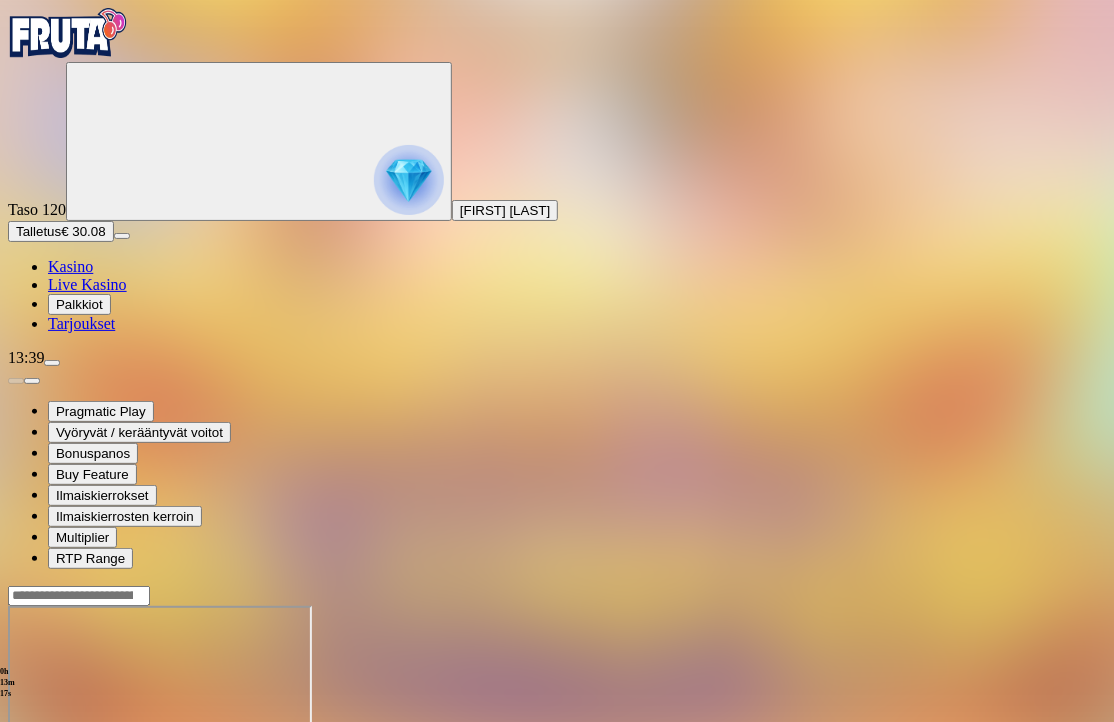 click at bounding box center [68, 33] 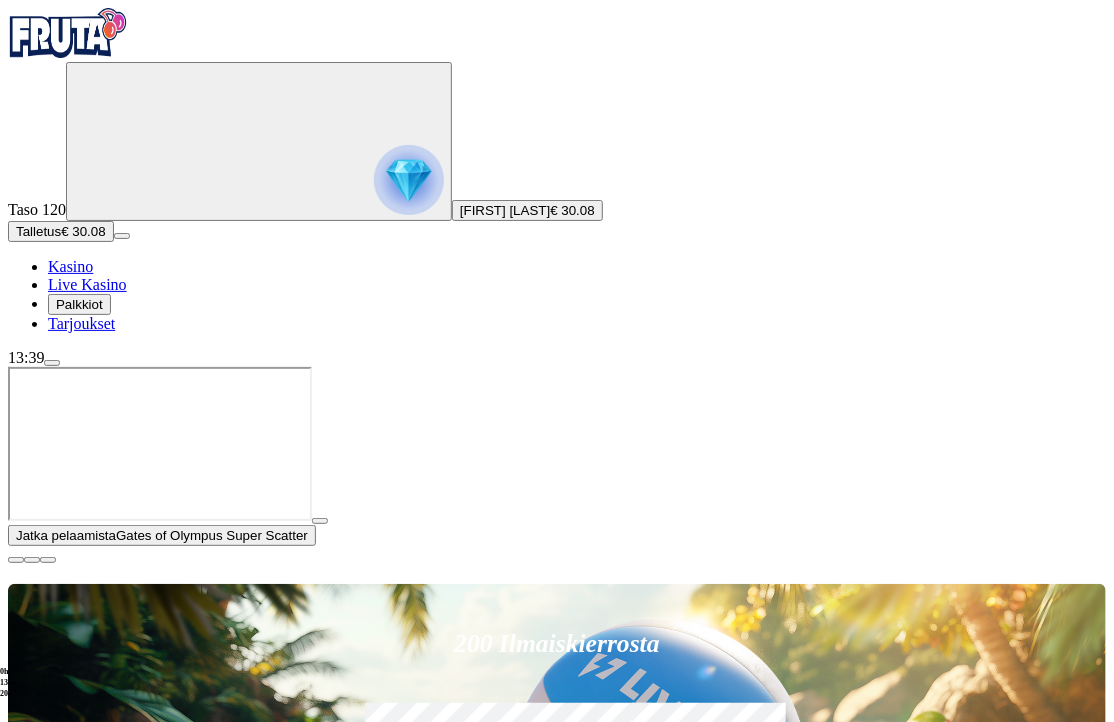 click at bounding box center (32, 1214) 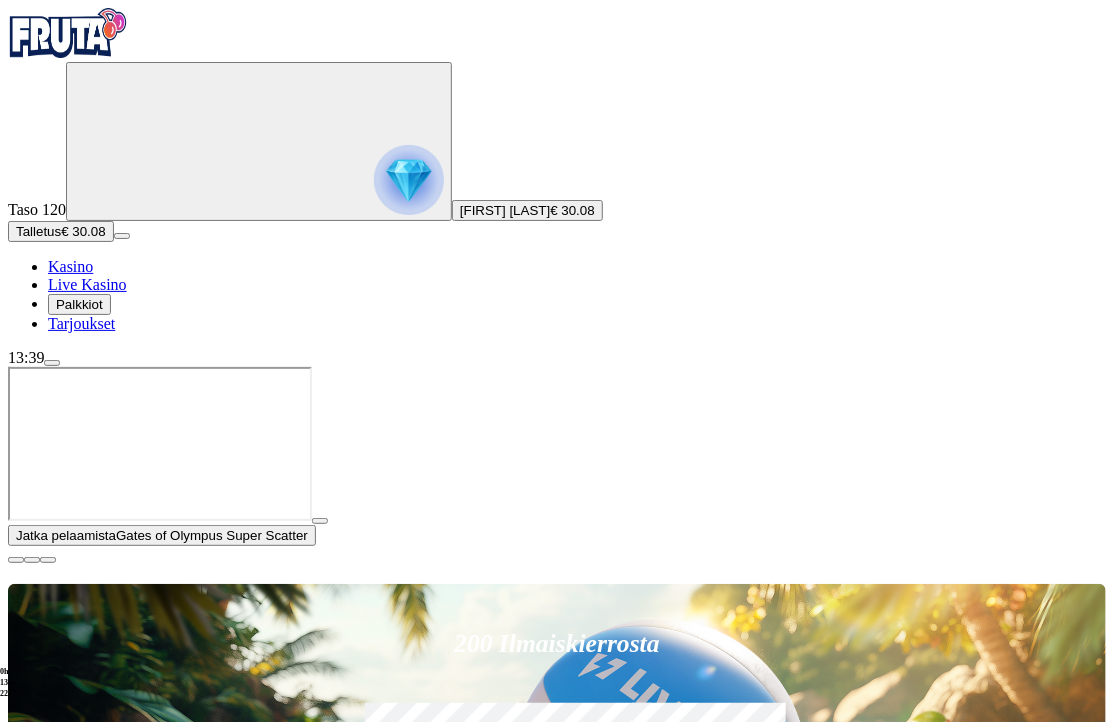 click on "Pelaa nyt" at bounding box center (-549, 1833) 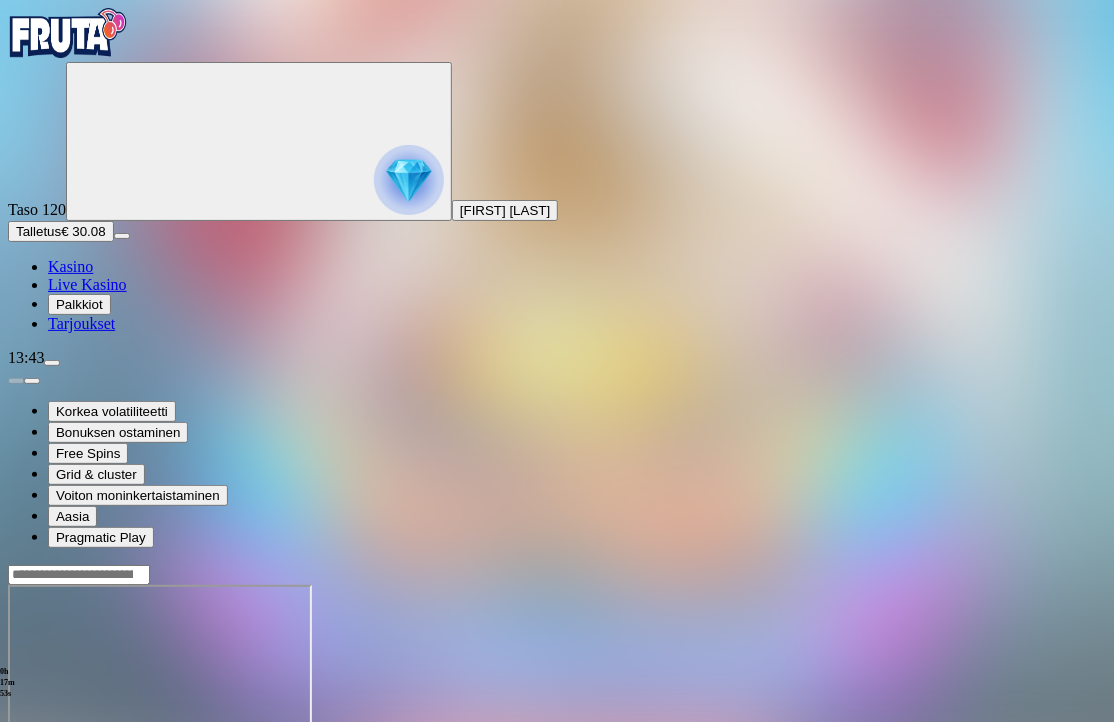 click at bounding box center (68, 33) 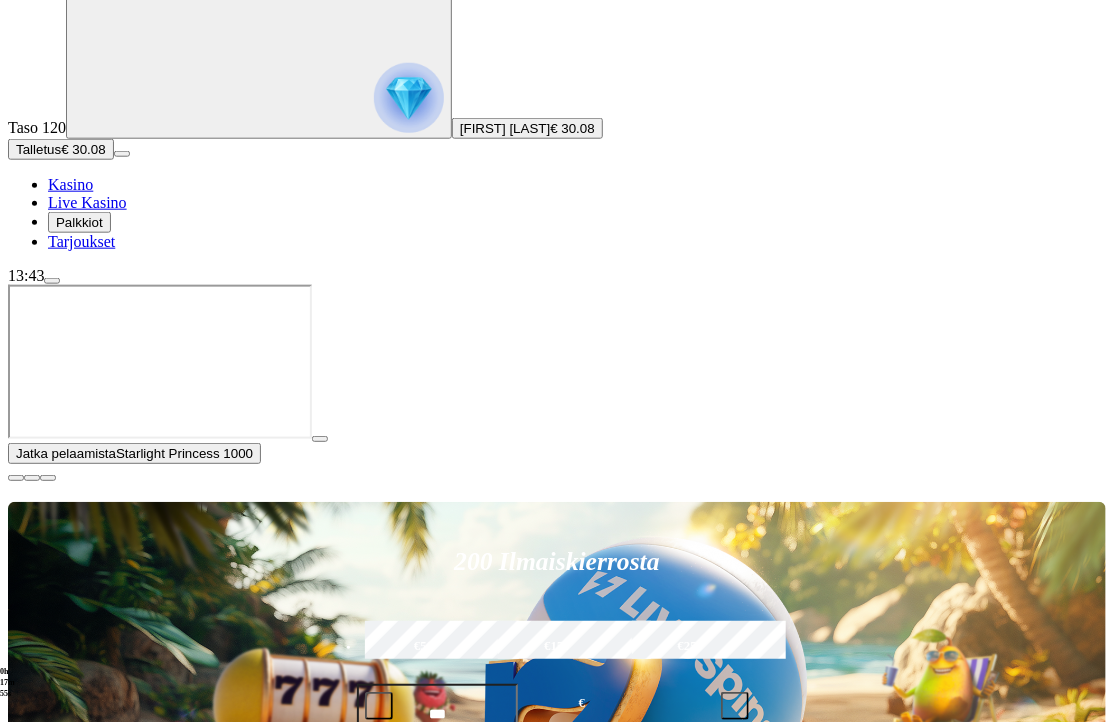 scroll, scrollTop: 105, scrollLeft: 0, axis: vertical 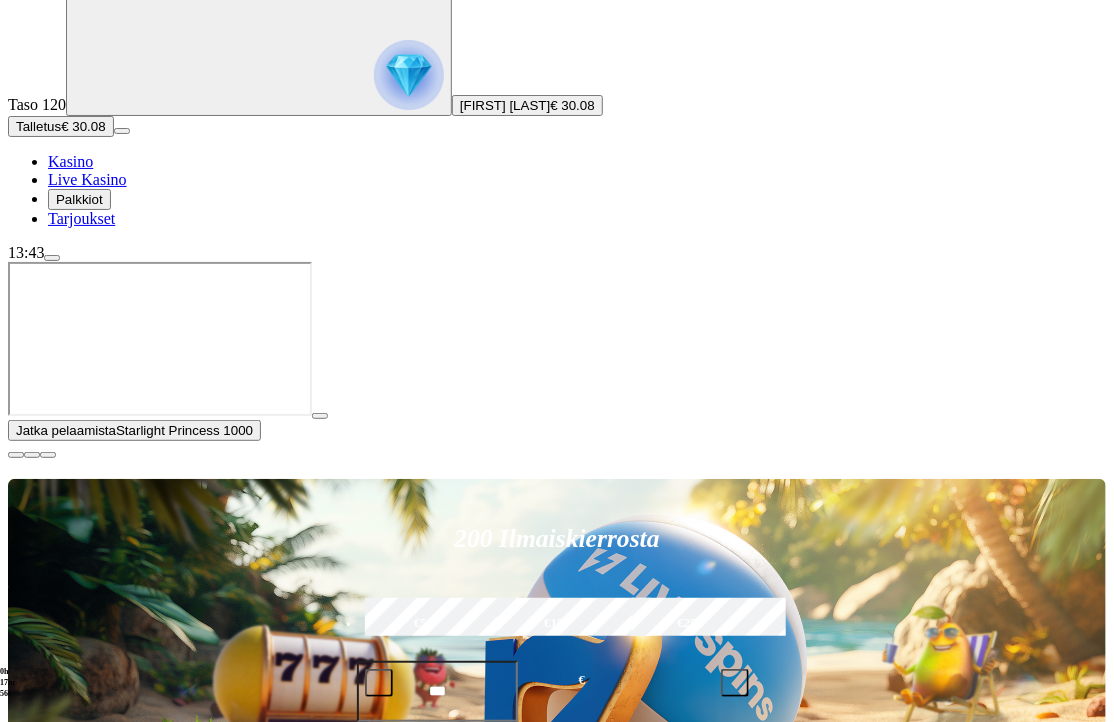 click at bounding box center (32, 1109) 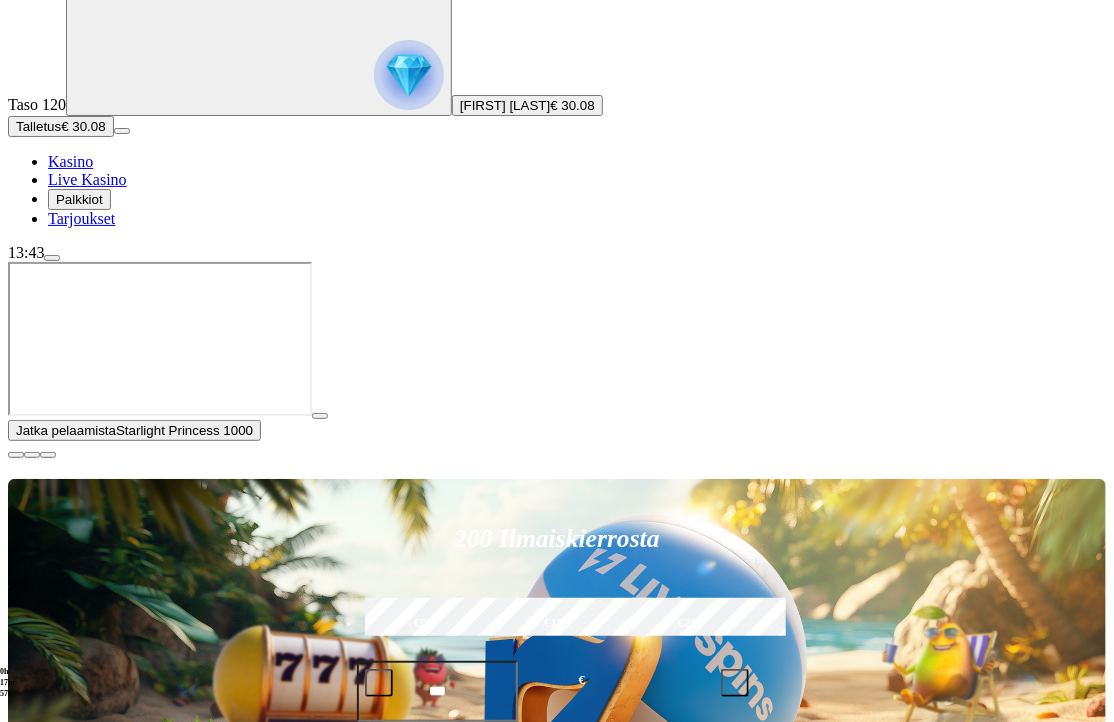 click on "Pelaa nyt" at bounding box center [-549, 1918] 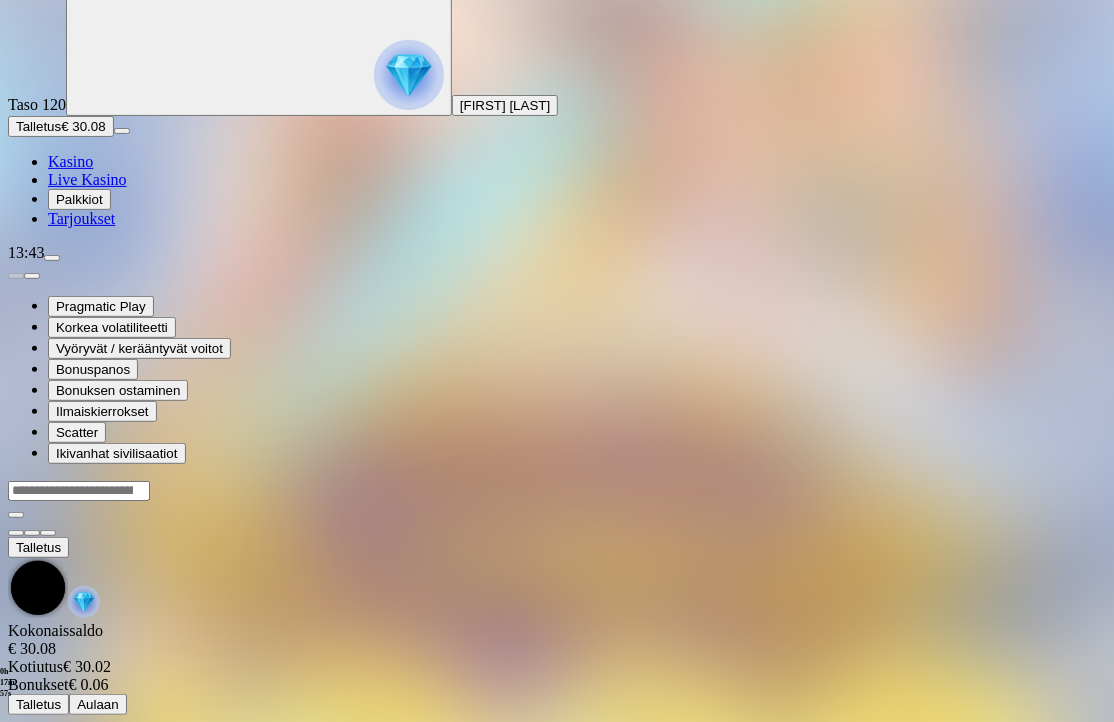 scroll, scrollTop: 0, scrollLeft: 0, axis: both 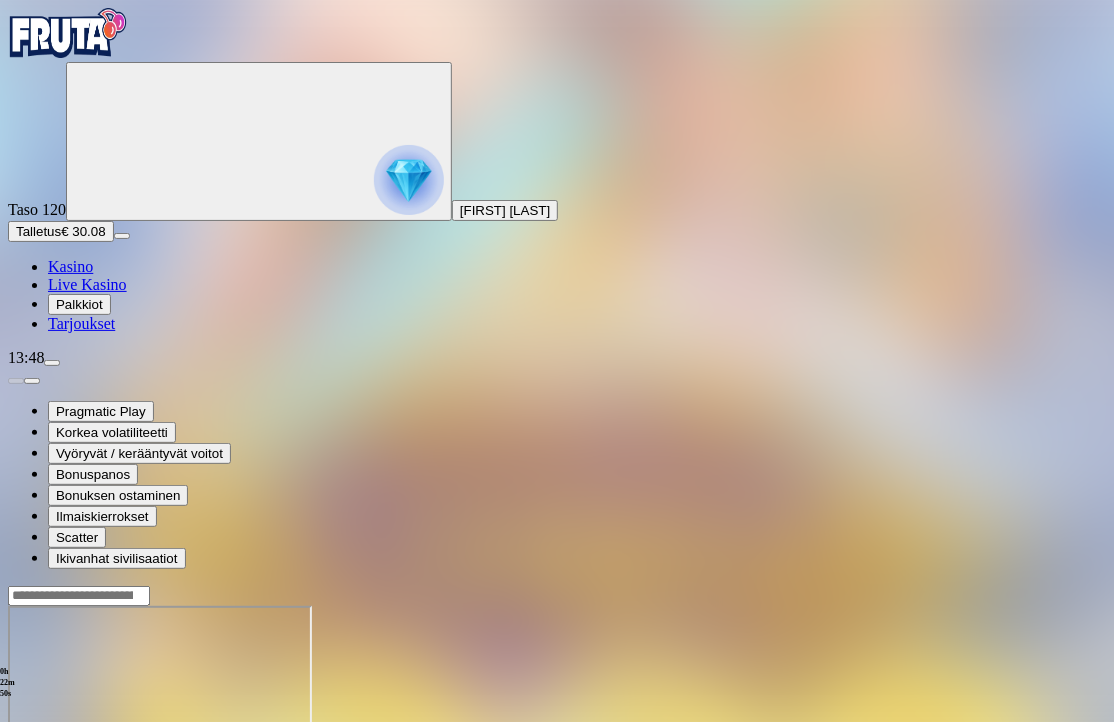click at bounding box center (409, 180) 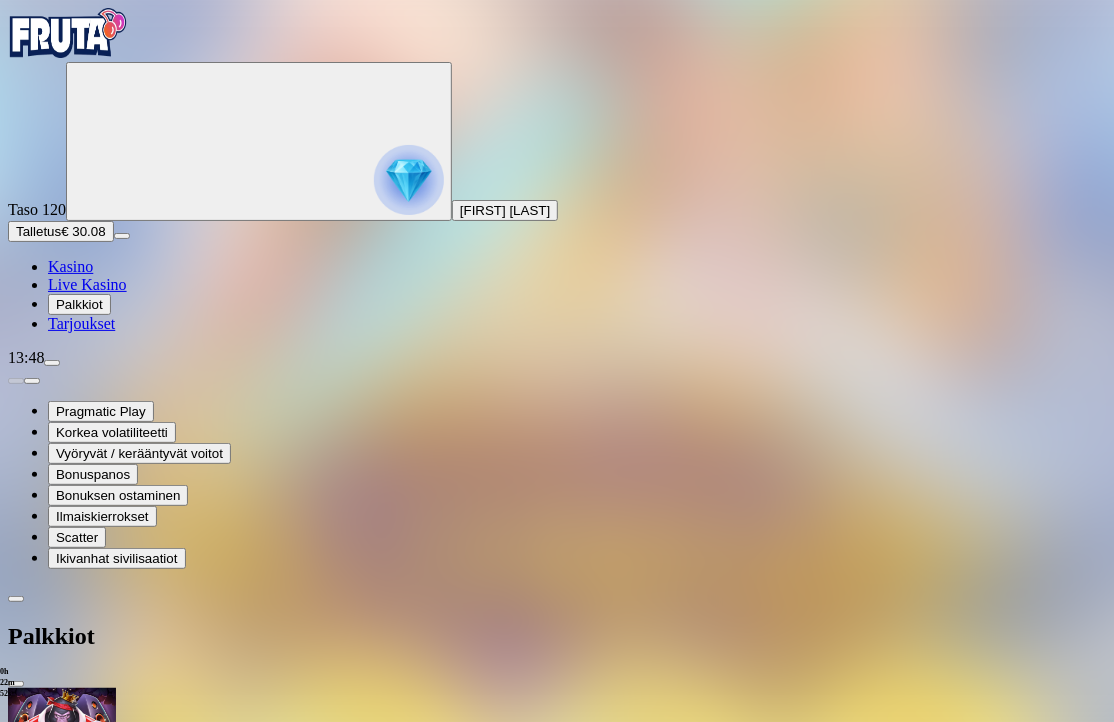 click at bounding box center [68, 33] 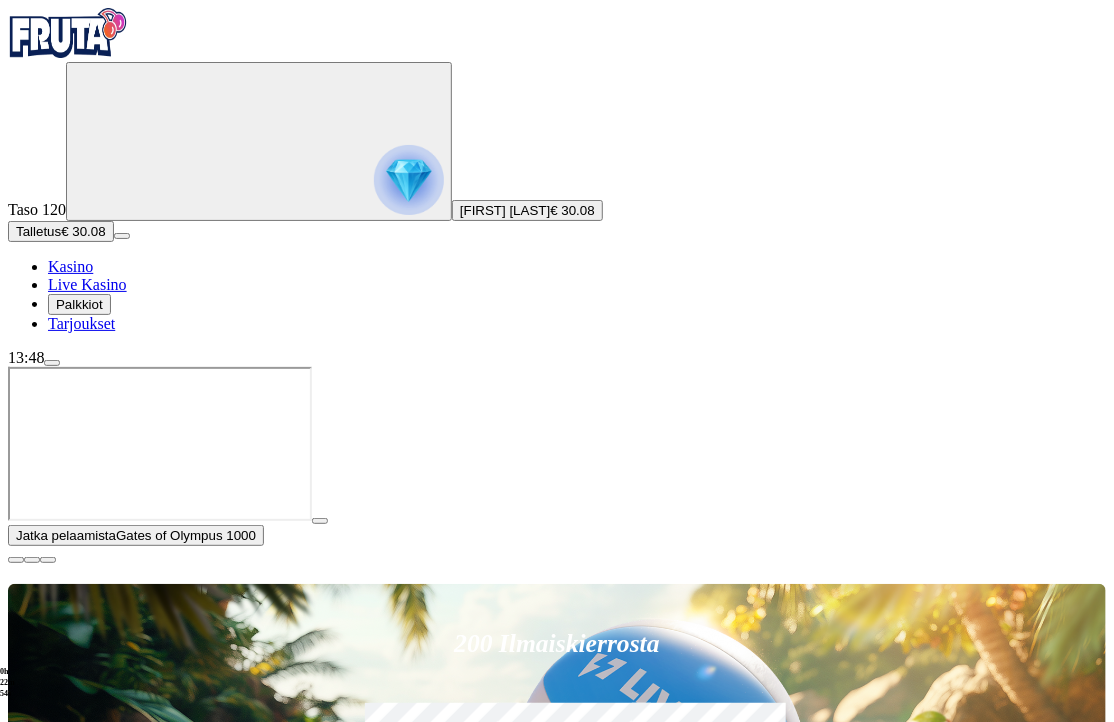 click on "Talletus € 30.08" at bounding box center (61, 231) 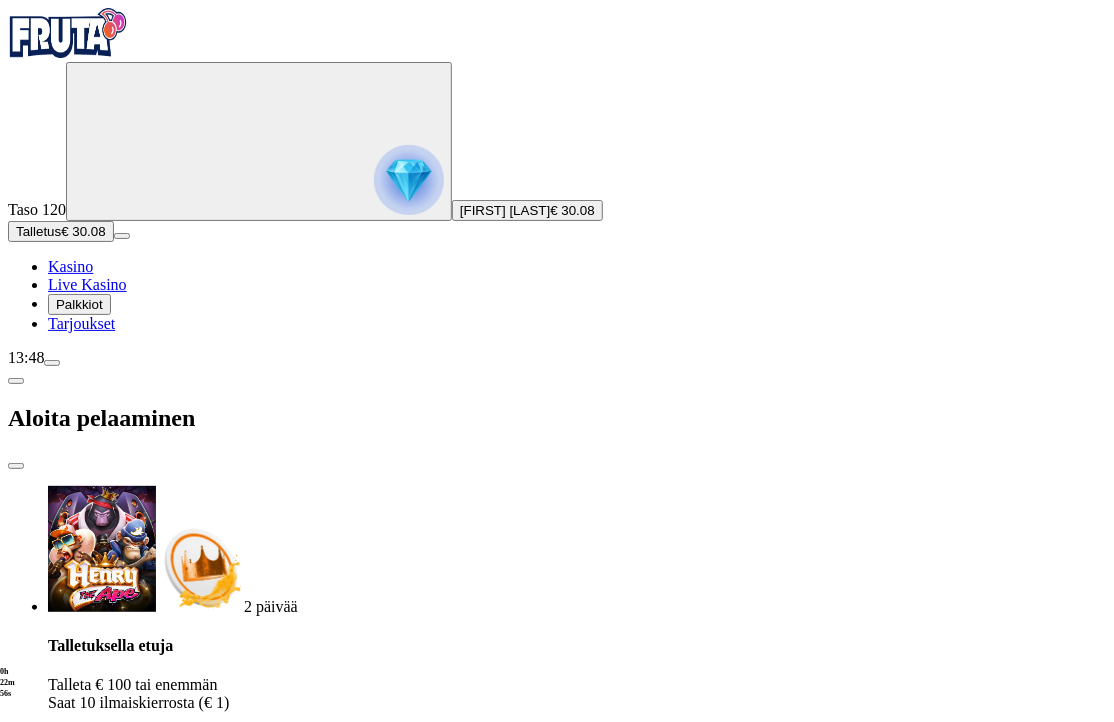 drag, startPoint x: 287, startPoint y: 422, endPoint x: 209, endPoint y: 393, distance: 83.21658 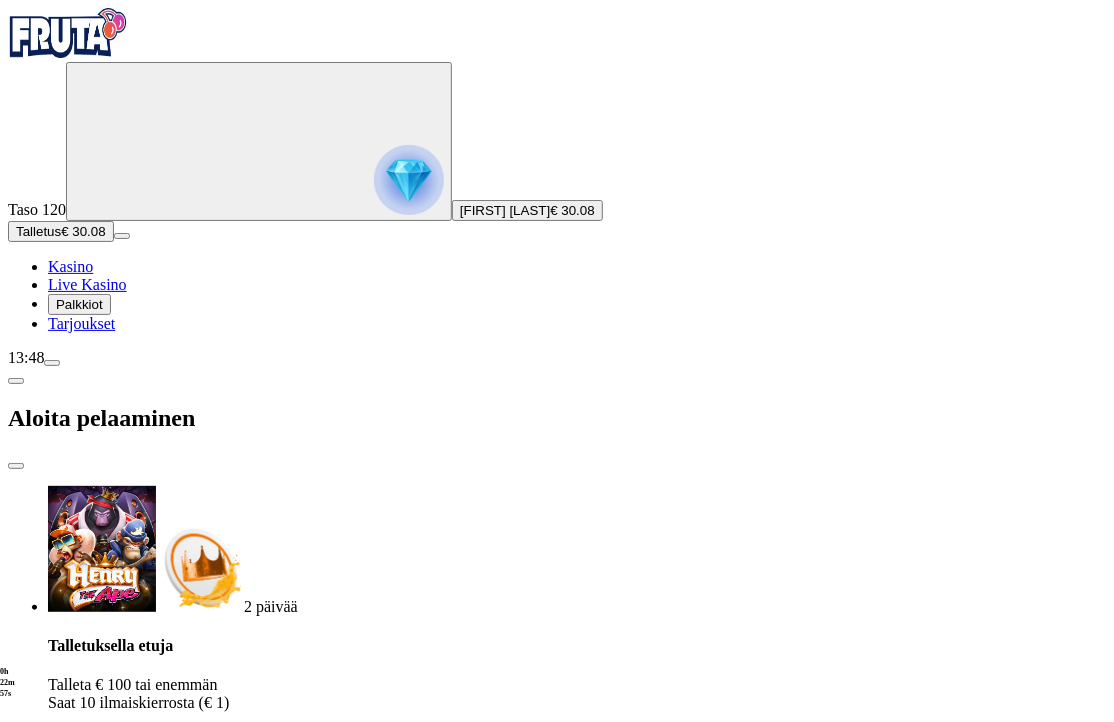type on "**" 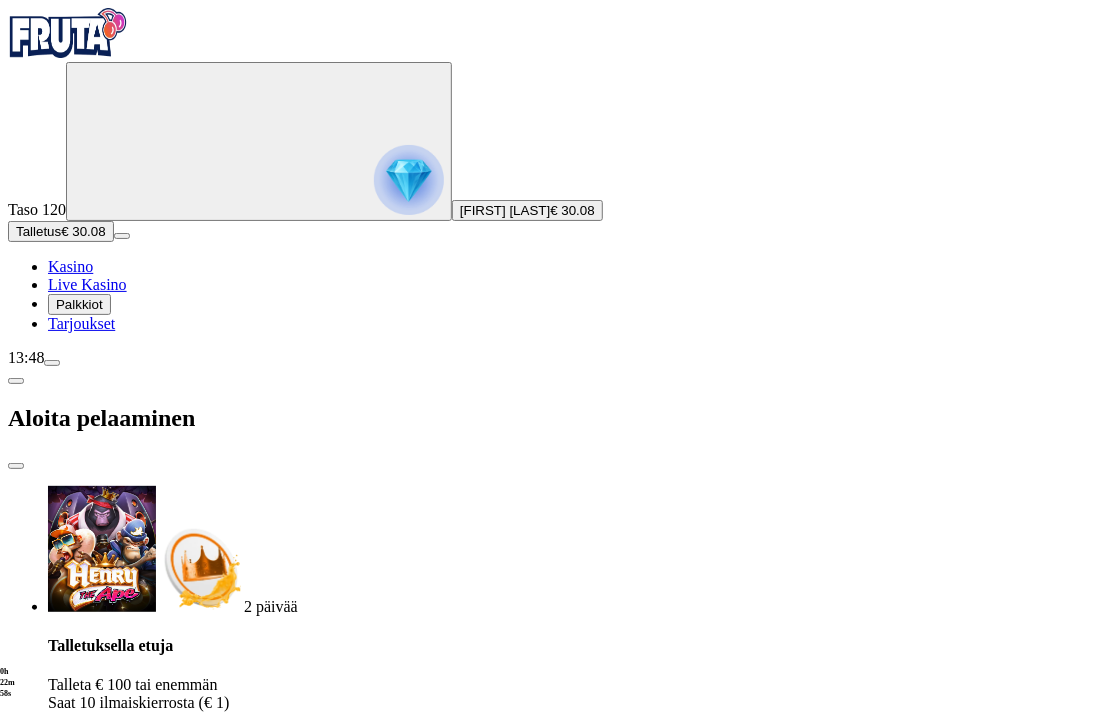 click on "TALLETA JA PELAA" at bounding box center (71, 1606) 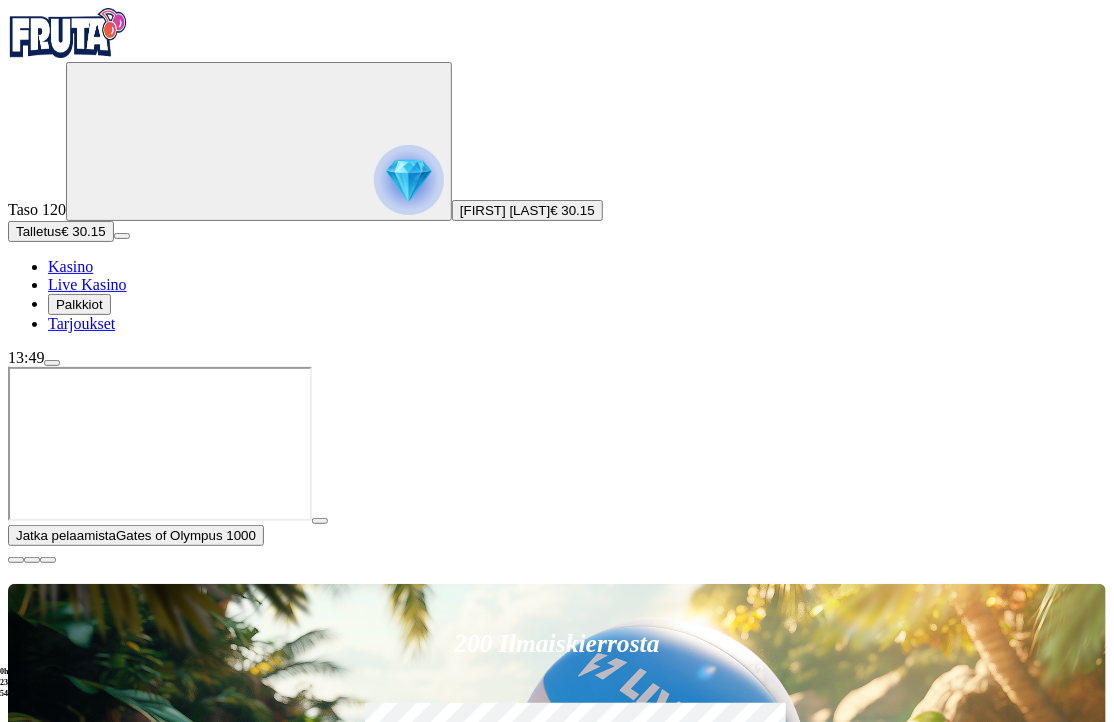 click on "Pelaa nyt" at bounding box center [77, 1355] 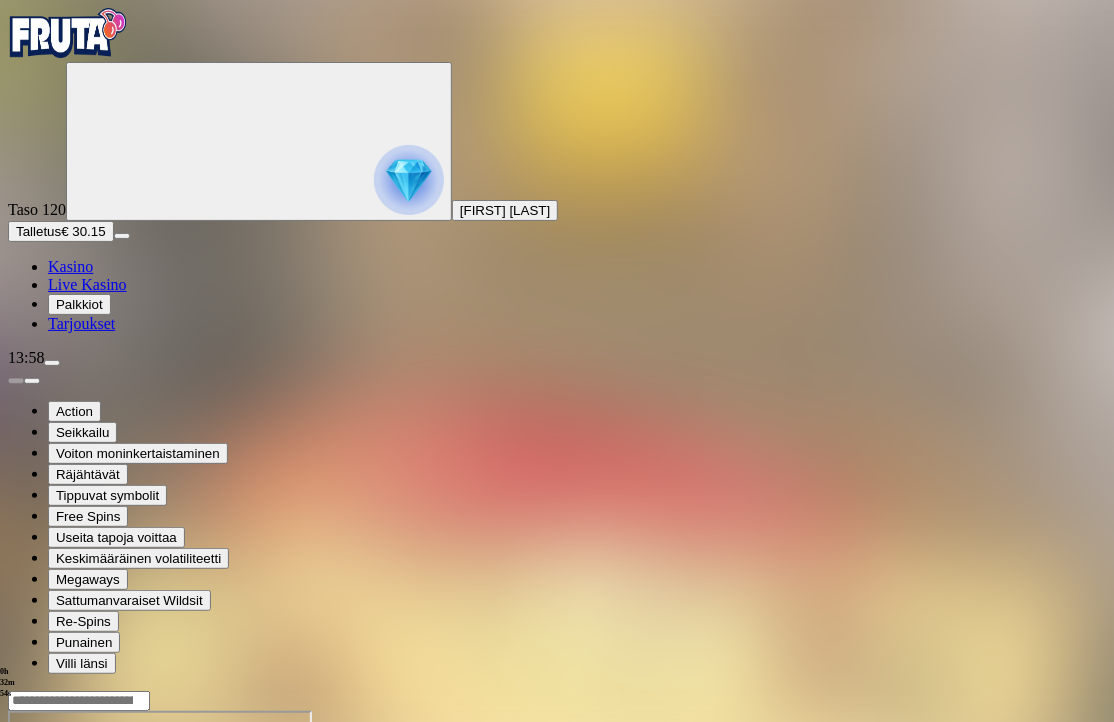 click at bounding box center [68, 33] 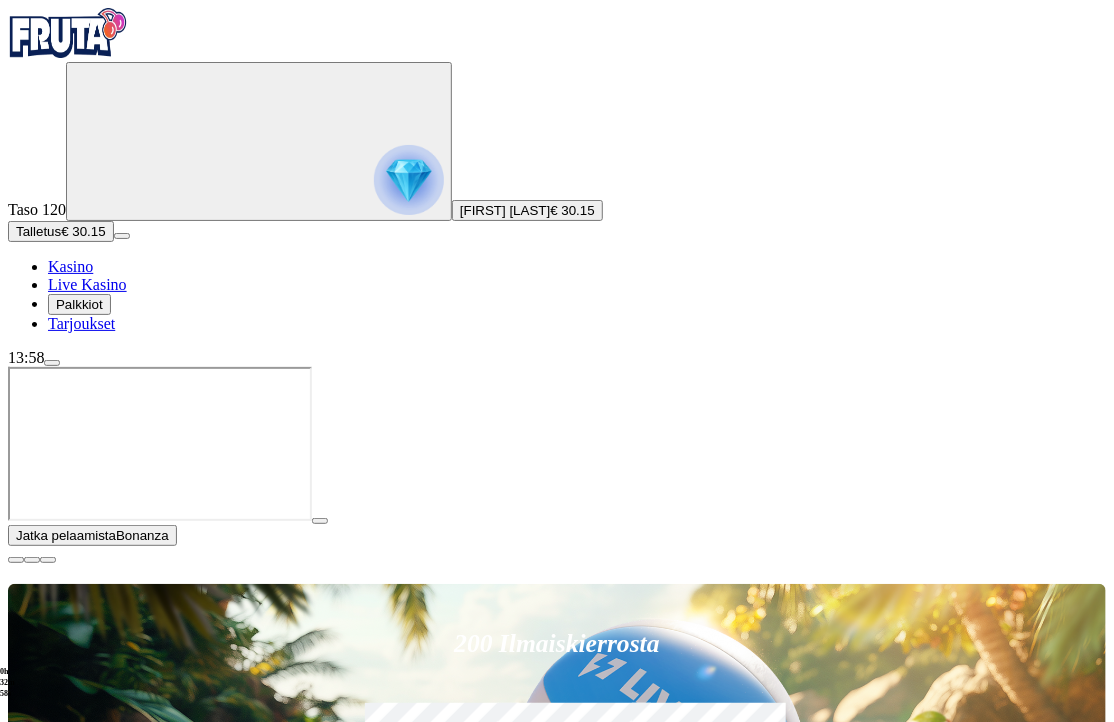 click at bounding box center (32, 1214) 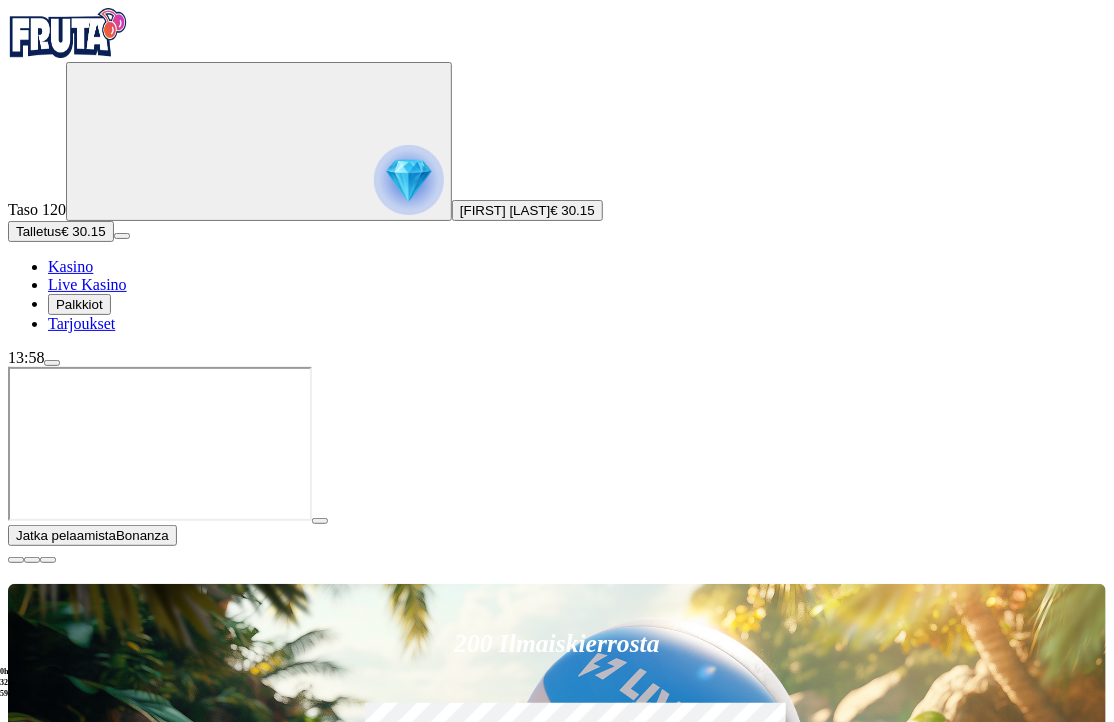 click on "Pelaa nyt" at bounding box center [-549, 2214] 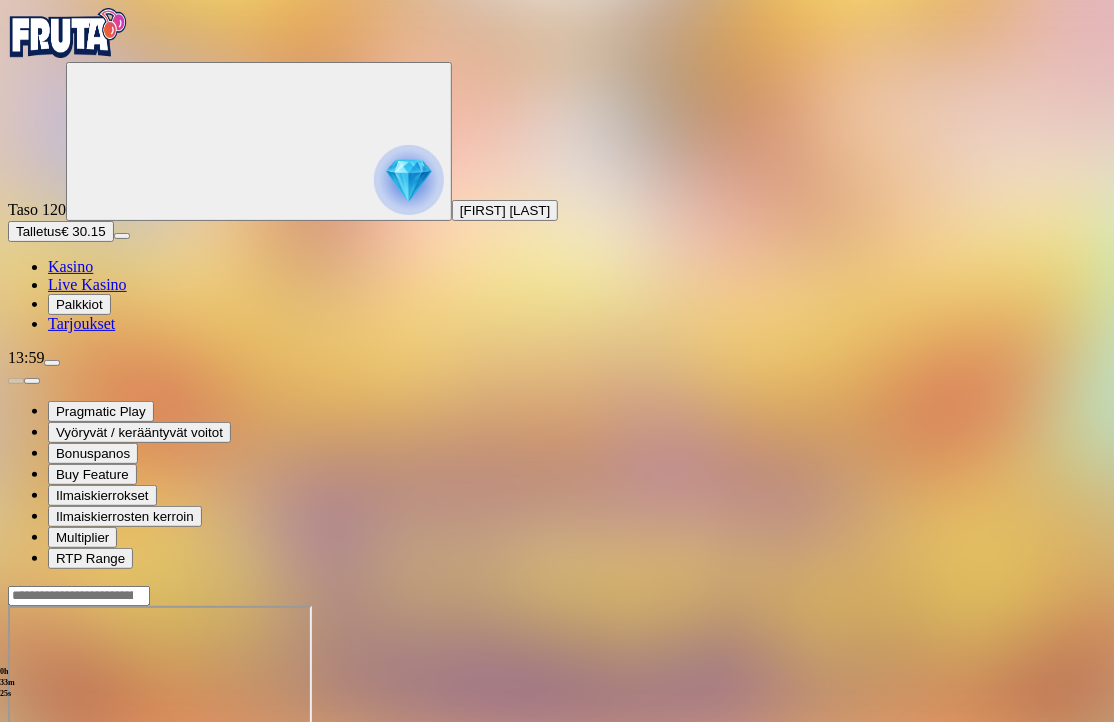 click at bounding box center [557, 595] 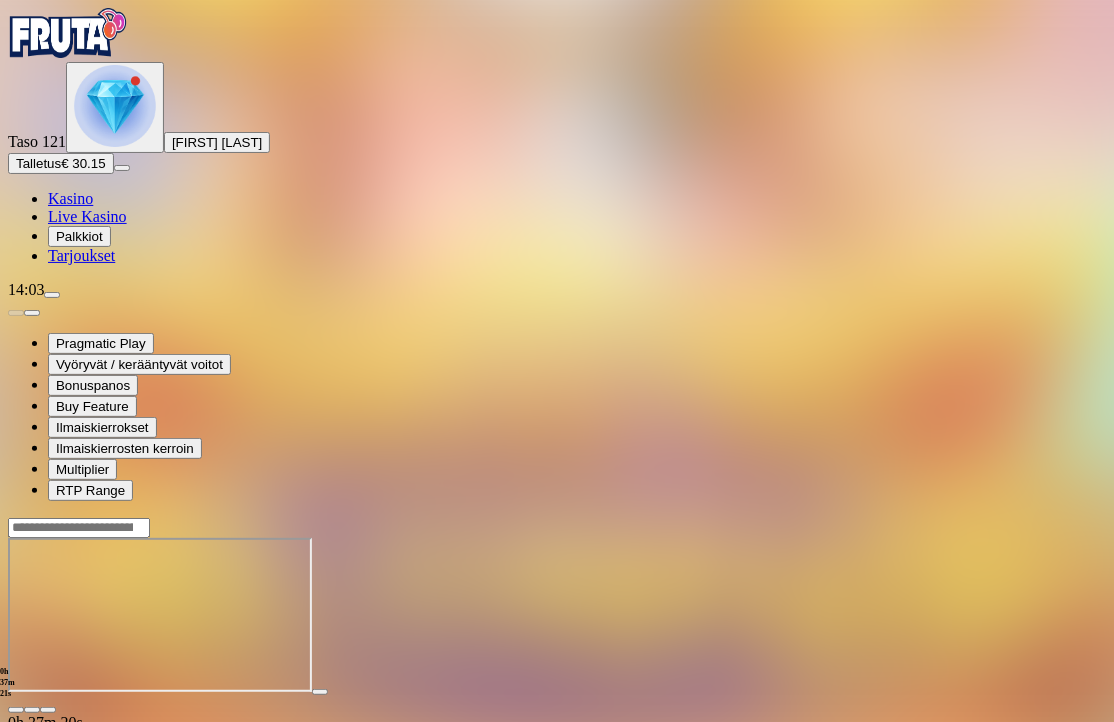 click on "0h 37m 20s Talletus Kokonaissaldo € 30.15 Kotiutus € 30.09 Bonukset € 0.06 Talletus Aulaan" at bounding box center (557, 713) 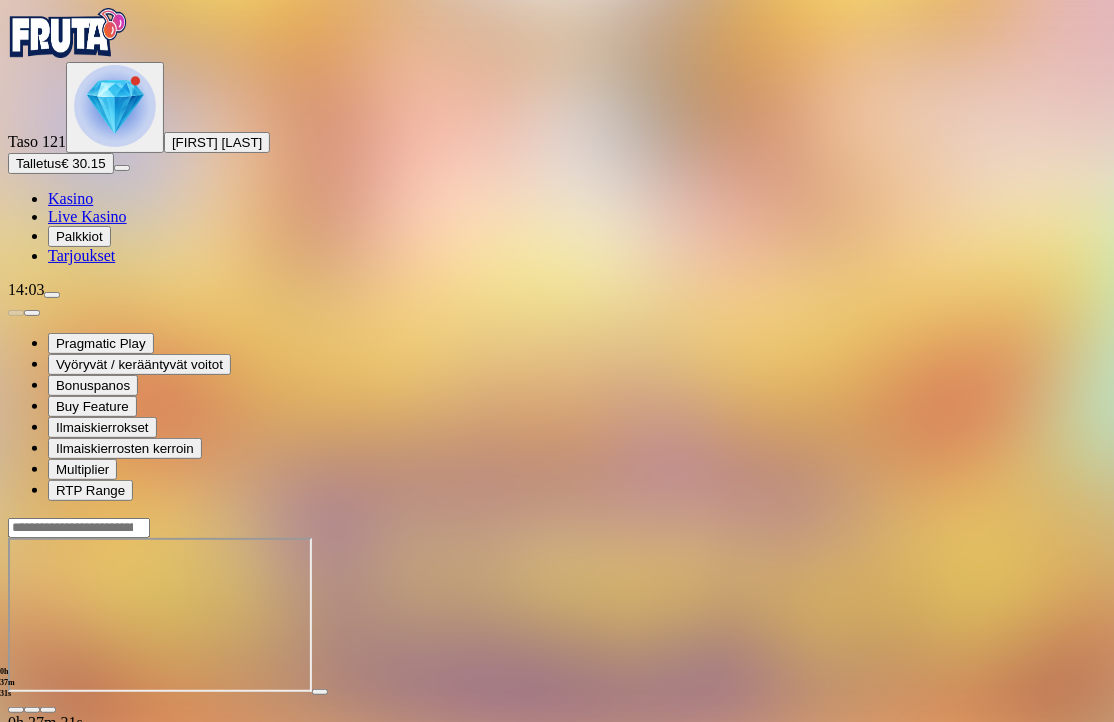 click on "0h 37m 31s Taso   121 [FIRST] [LAST] Talletus € 30.15 Kotiutus € 30.09 Bonukset € 0.06 Talletus Aulaan" at bounding box center (557, 713) 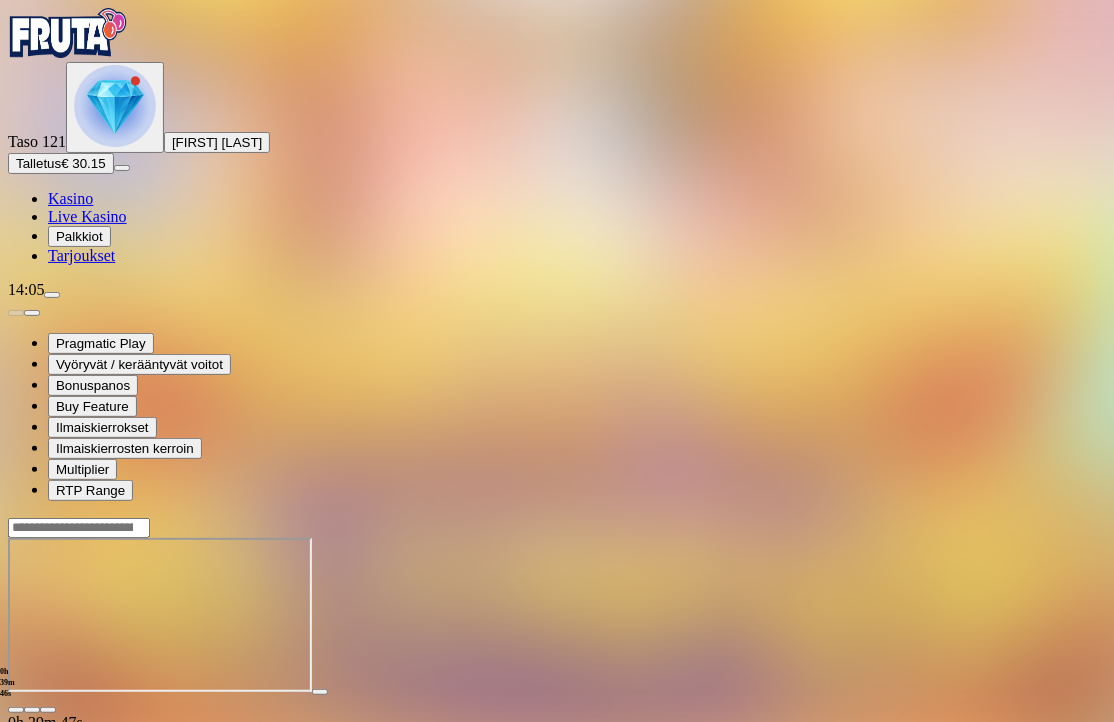 click on "0h 39m 47s Talletus Kokonaissaldo € 30.15 Kotiutus € 30.09 Bonukset € 0.06 Talletus Aulaan" at bounding box center [557, 713] 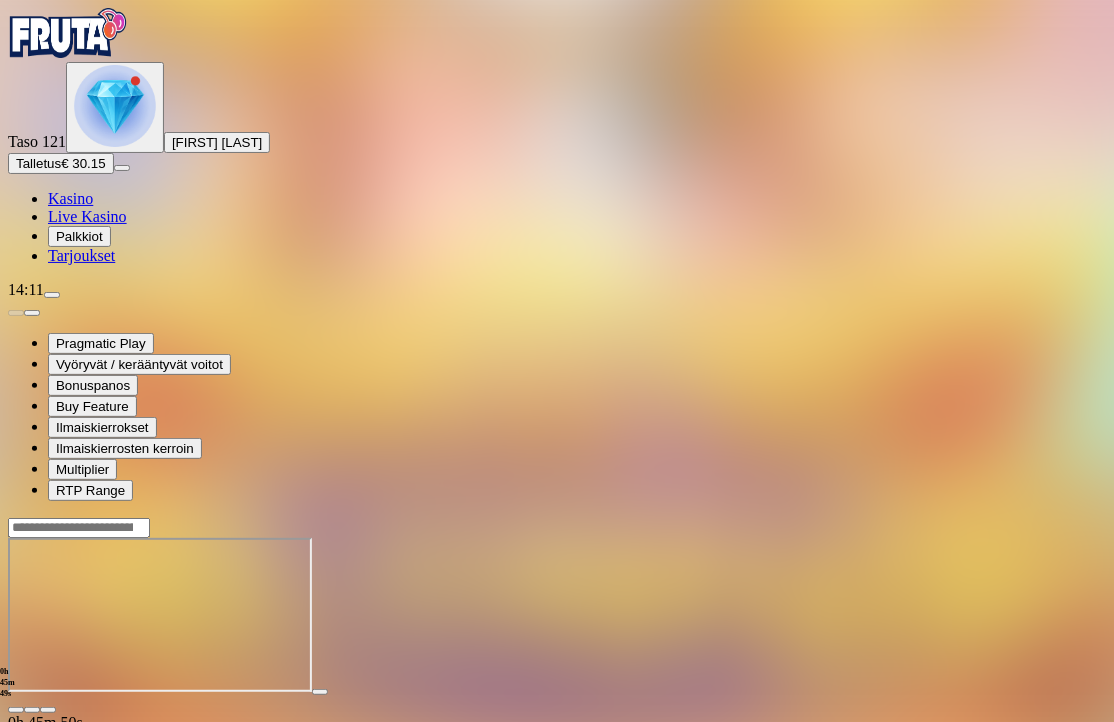 click at bounding box center (115, 106) 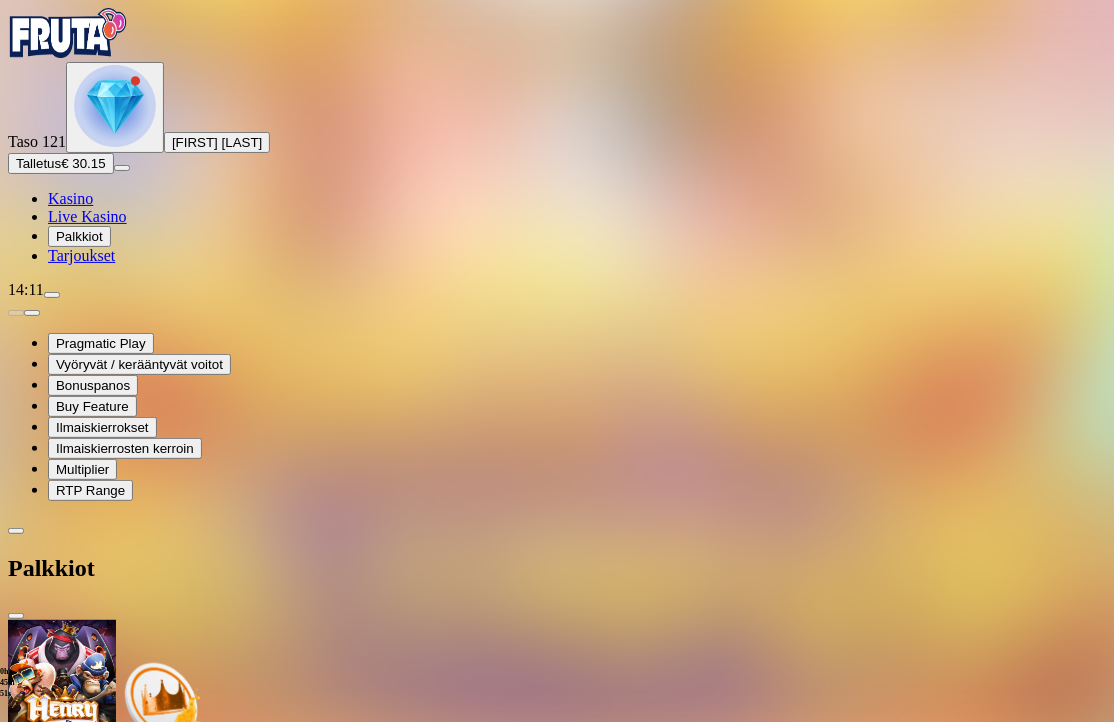 scroll, scrollTop: 170, scrollLeft: 0, axis: vertical 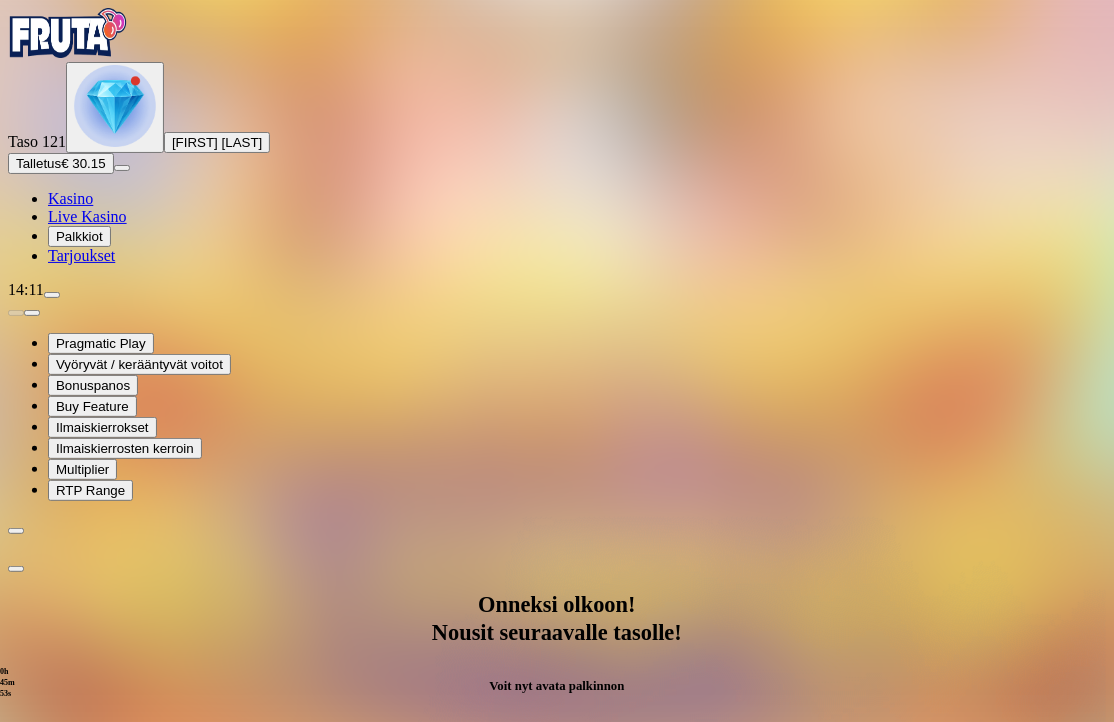 click on "Avaa palkinto" at bounding box center [557, 1013] 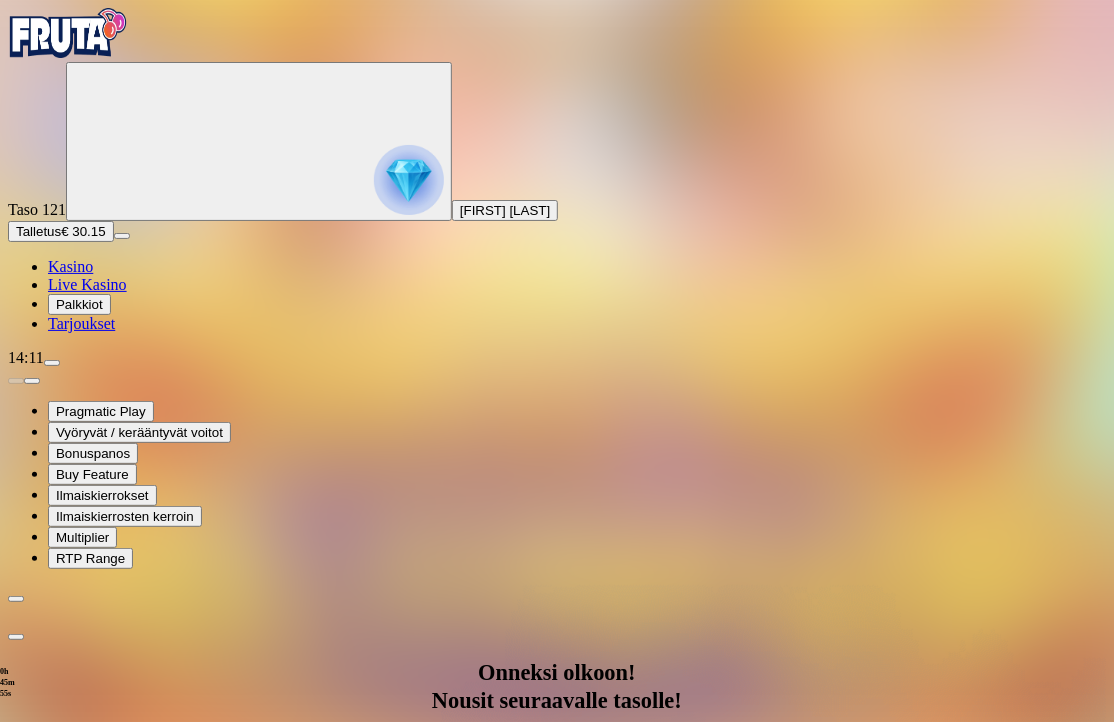 click at bounding box center (88, 1285) 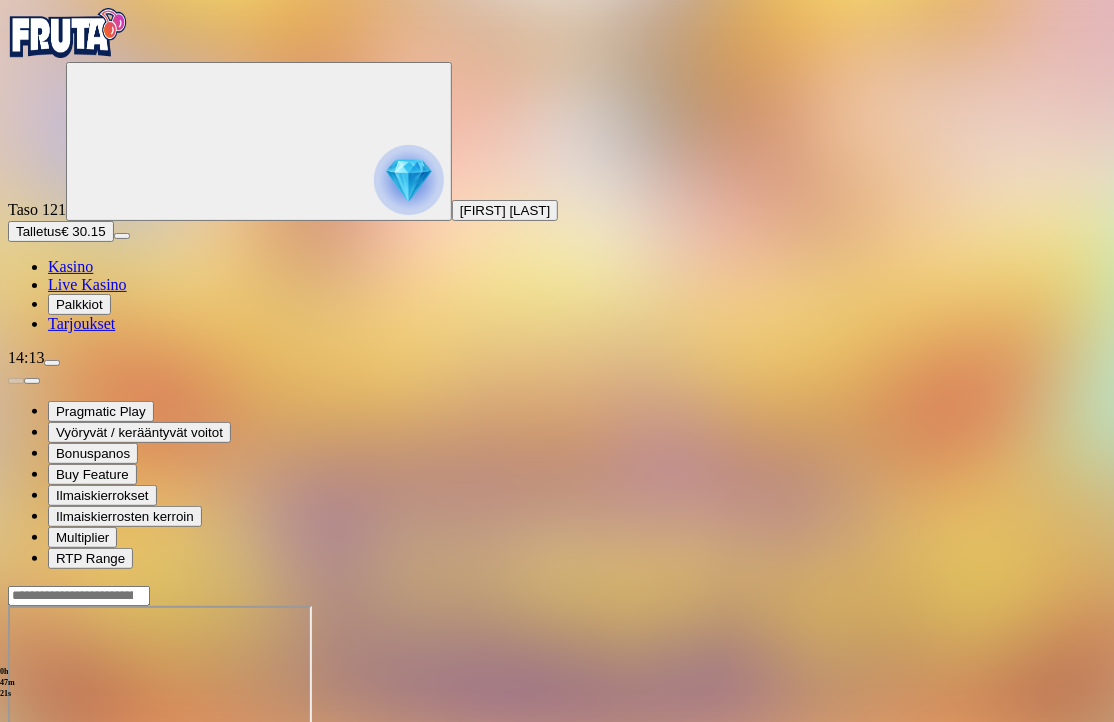 click at bounding box center [557, 35] 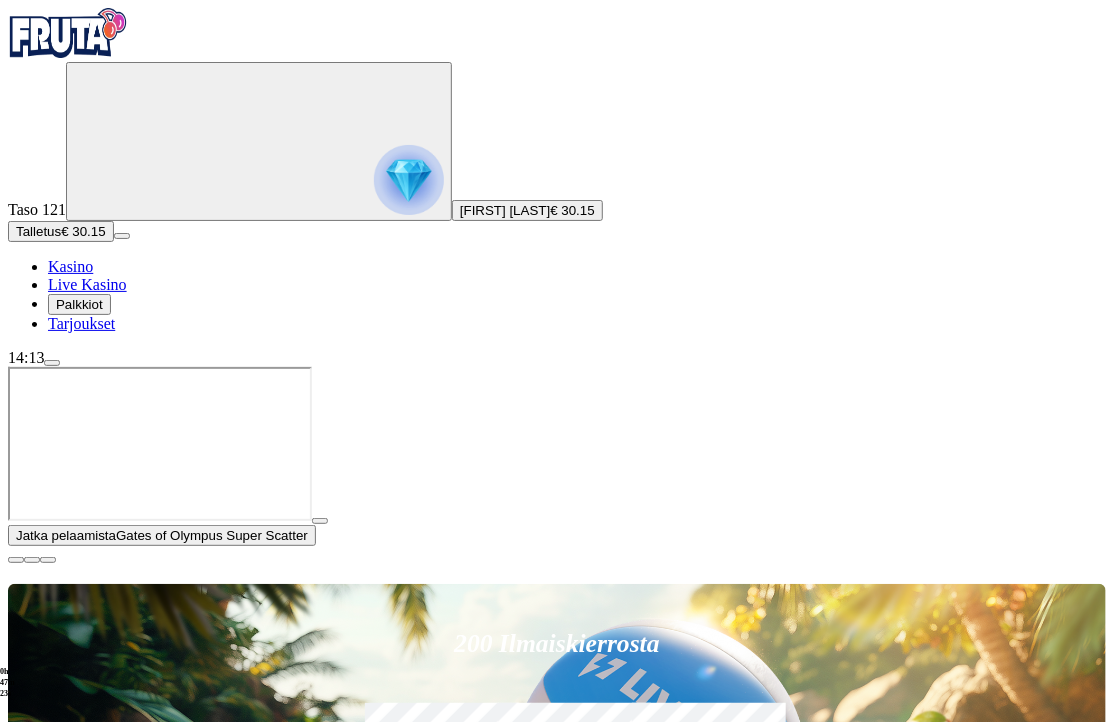 click on "Talletus € 30.15" at bounding box center [61, 231] 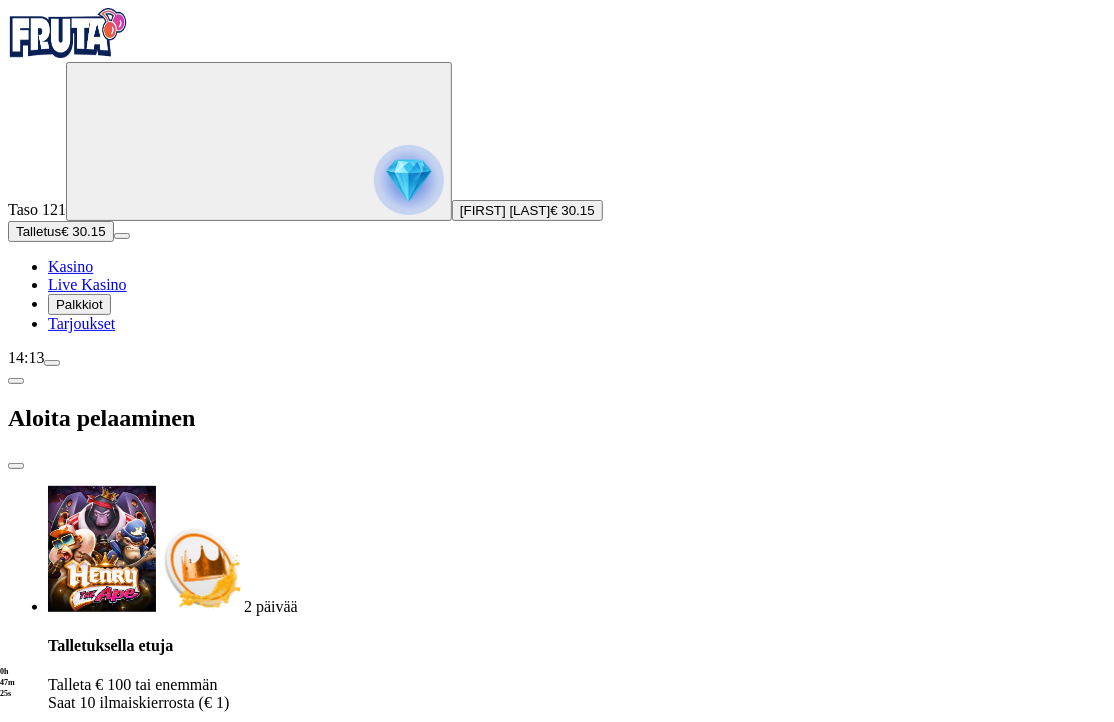 drag, startPoint x: 357, startPoint y: 427, endPoint x: 185, endPoint y: 408, distance: 173.04623 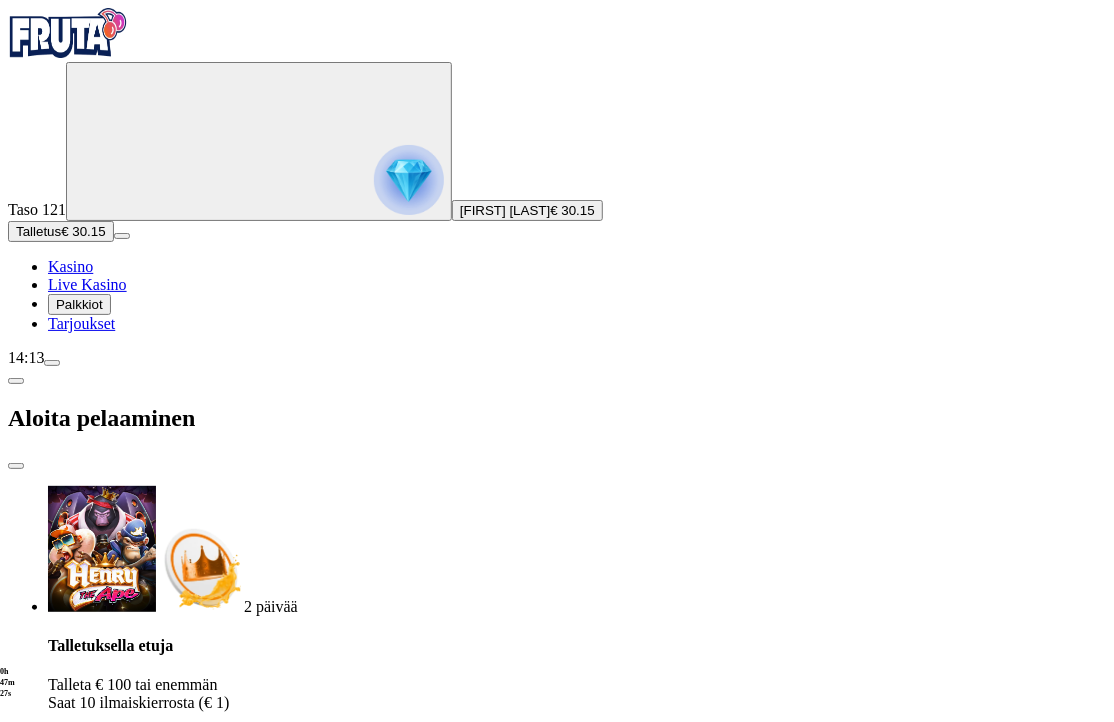 type on "**" 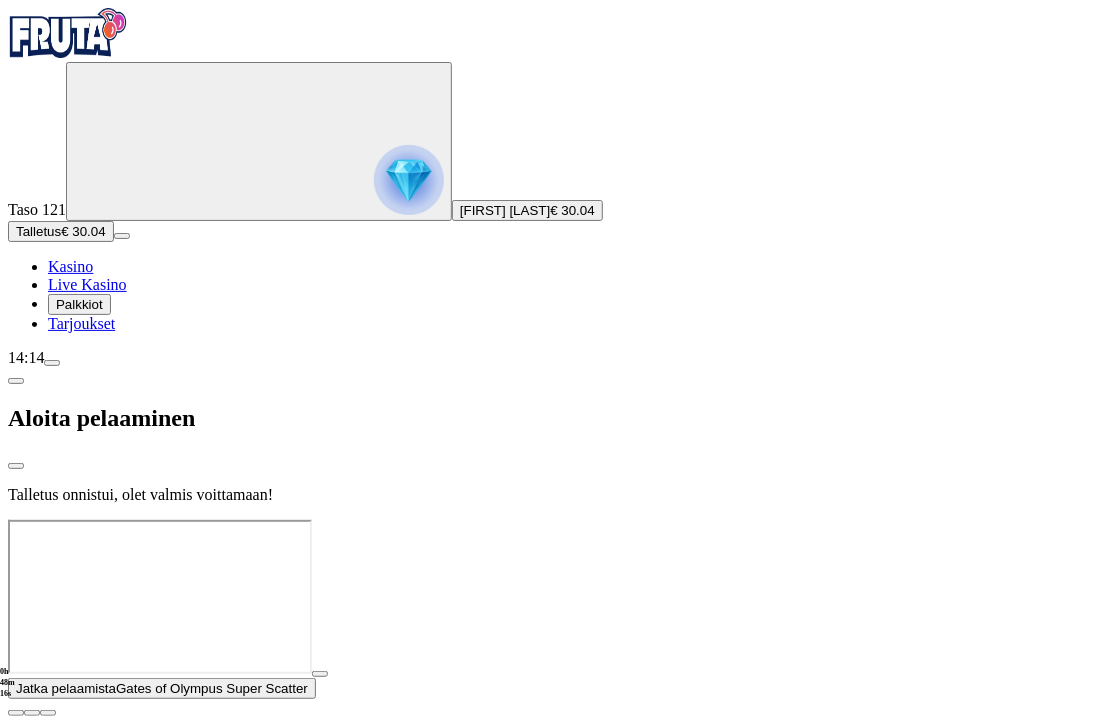 click at bounding box center (557, 520) 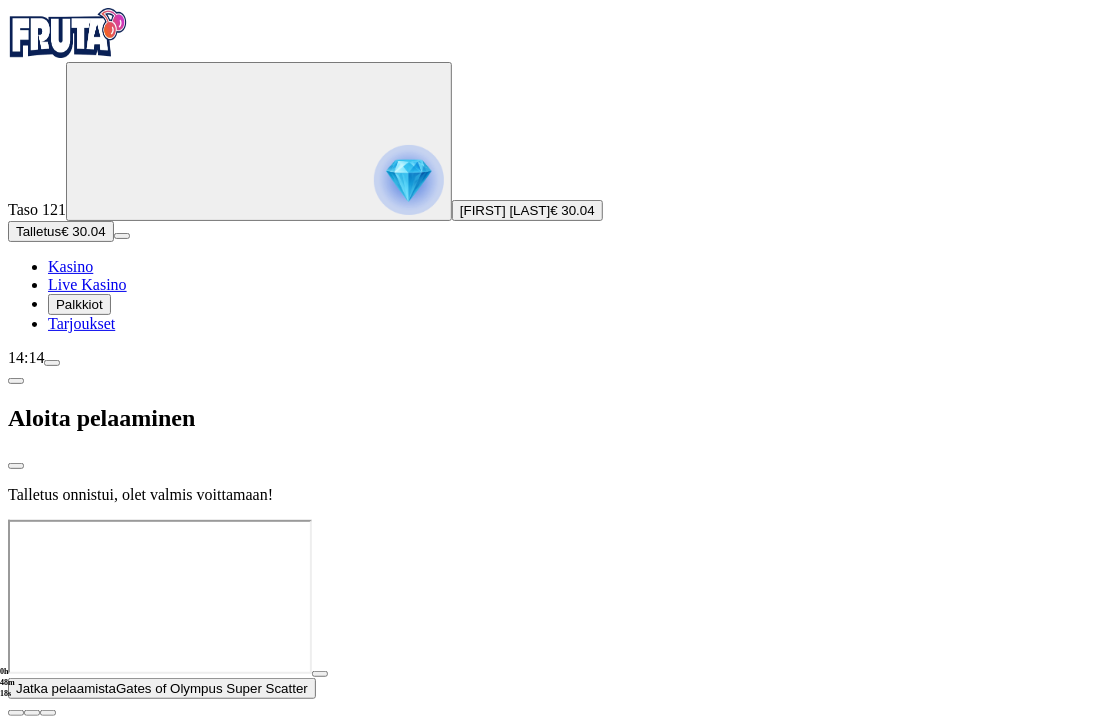 click at bounding box center [557, 520] 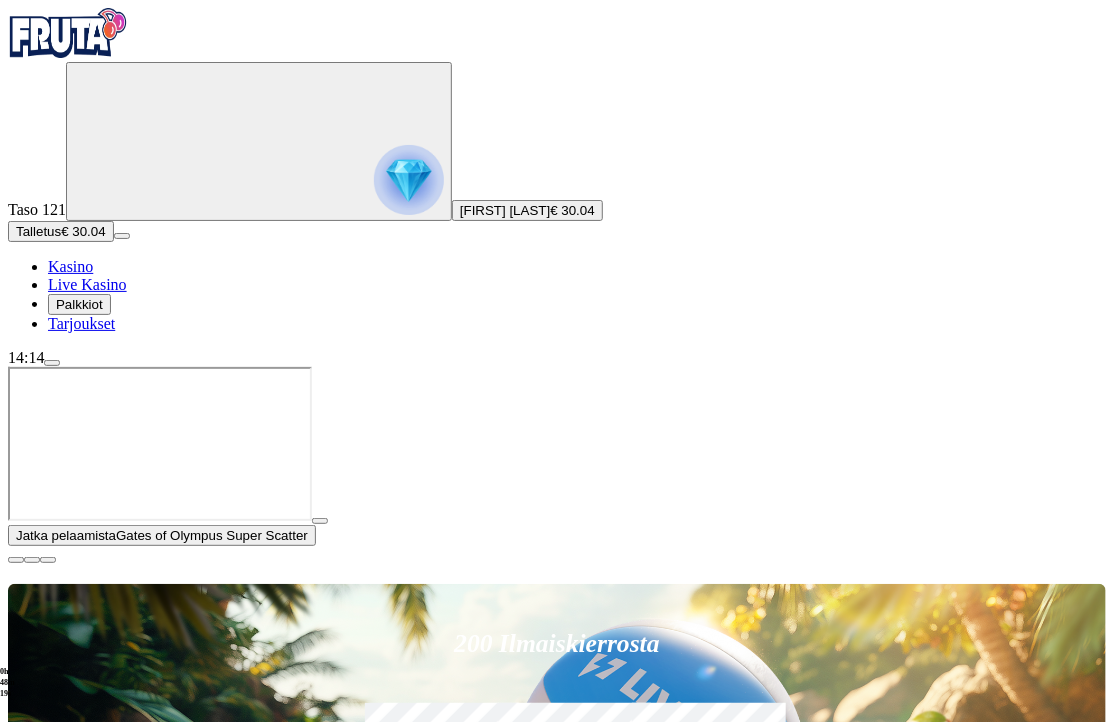 click at bounding box center [32, 1214] 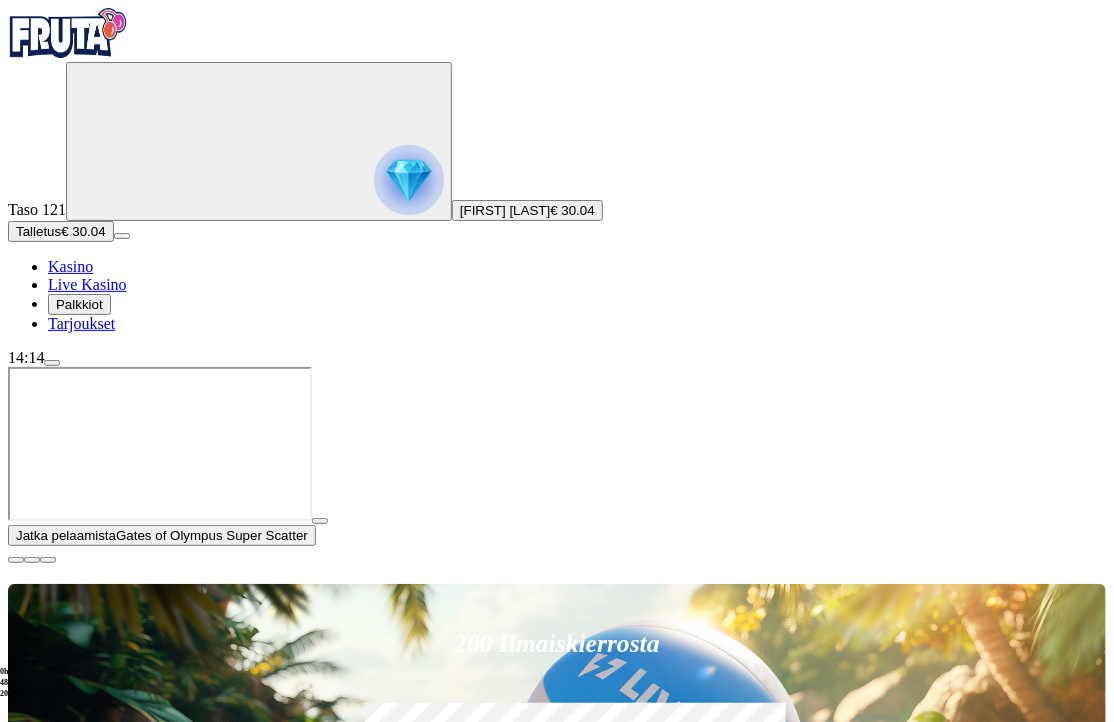 click on "Pelaa nyt" at bounding box center [-549, 1833] 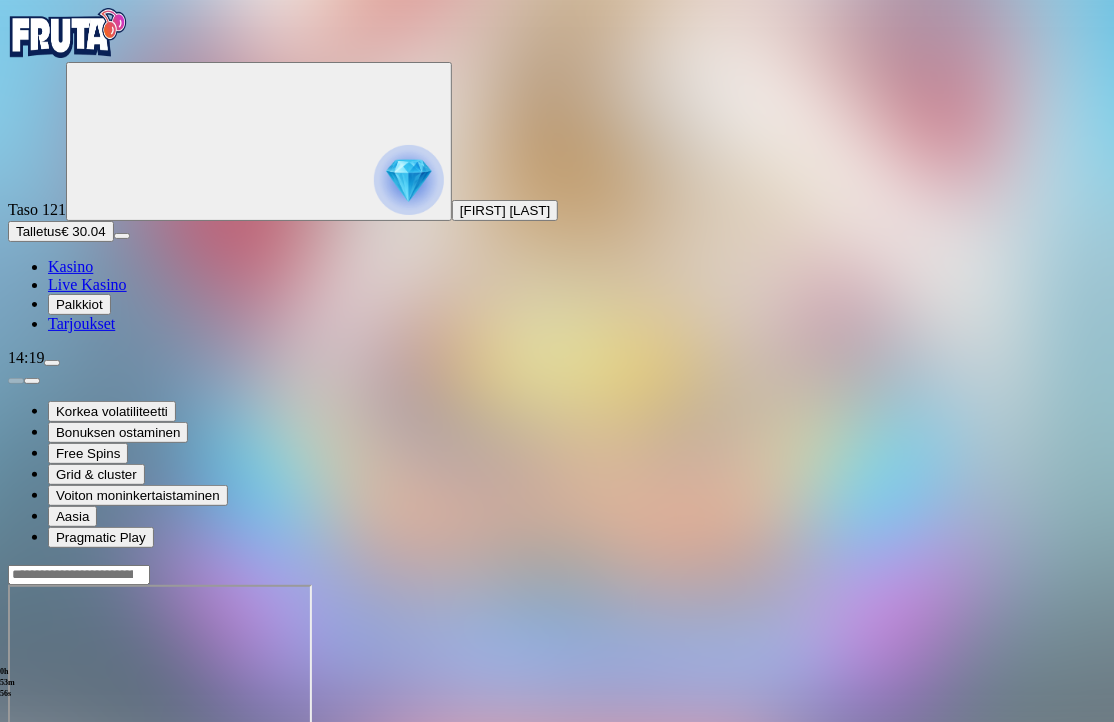 click on "0h 53m 57s Talletus Kokonaissaldo € 30.04 Kotiutus € 30.00 Bonukset € 0.04 Talletus Aulaan" at bounding box center [557, 760] 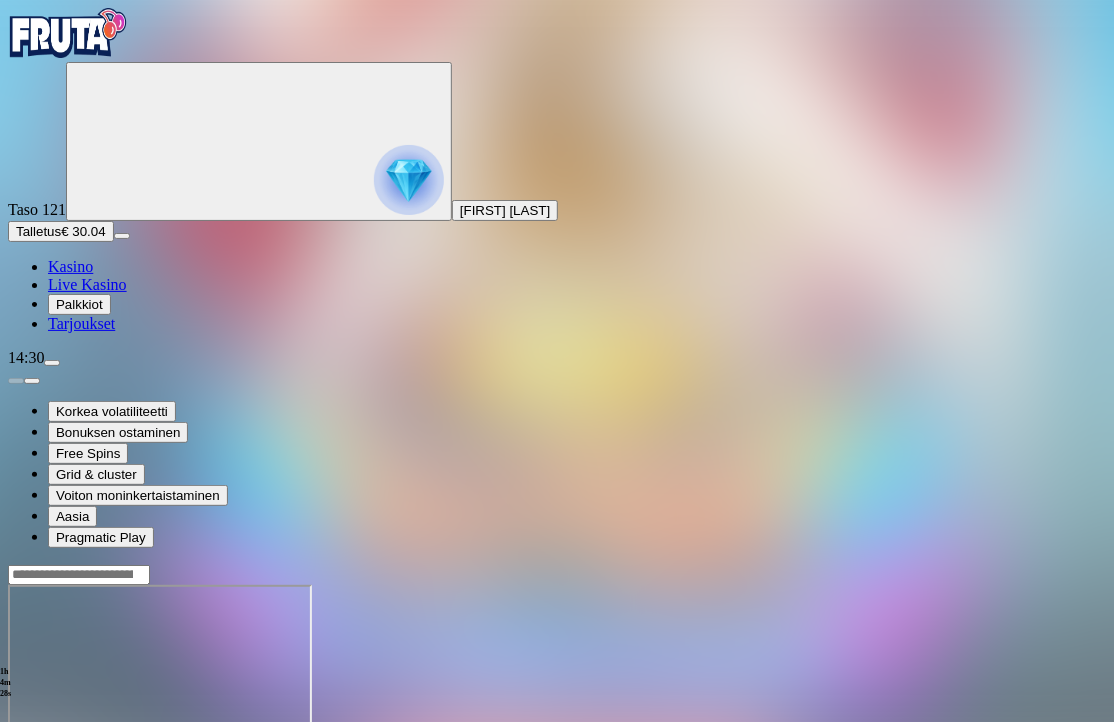 click on "1h 4m 28s Talletus Kokonaissaldo € 30.04 Kotiutus € 30.00 Bonukset € 0.04 Talletus Aulaan" at bounding box center [557, 760] 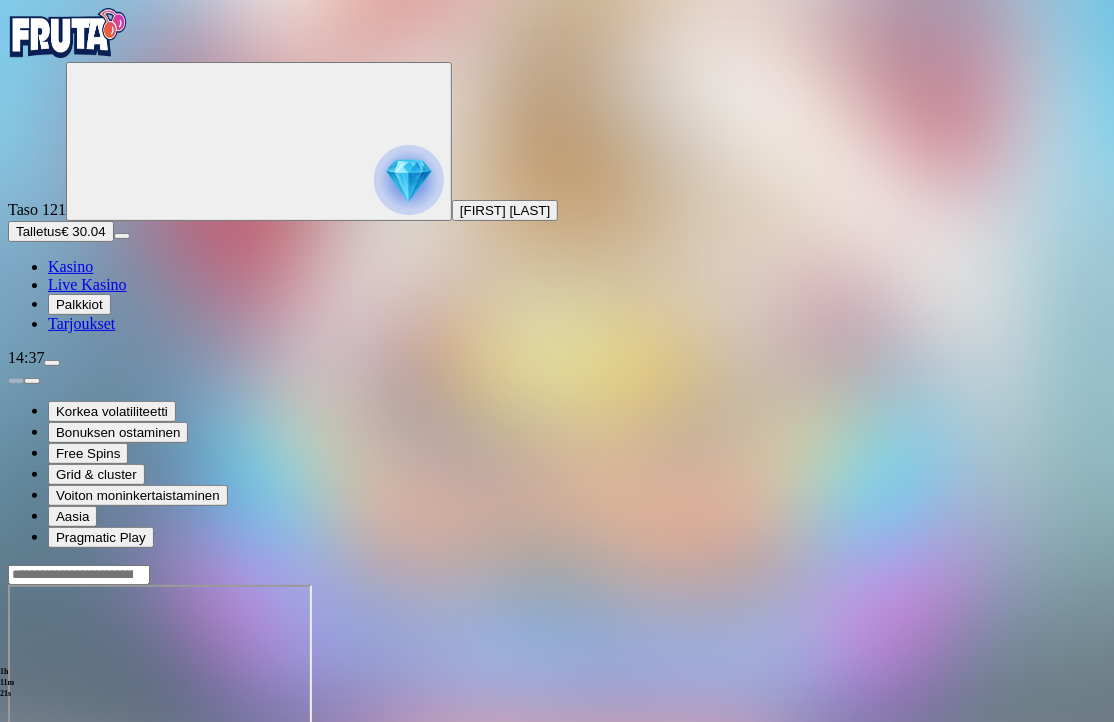 click at bounding box center [68, 33] 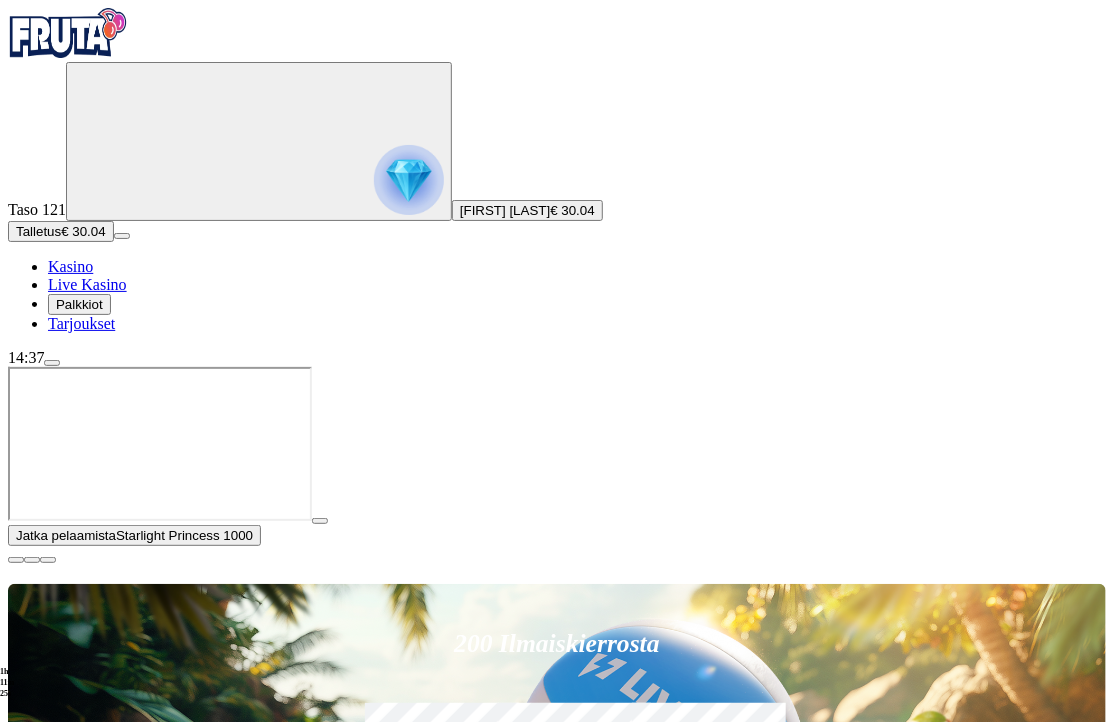 click at bounding box center (32, 1214) 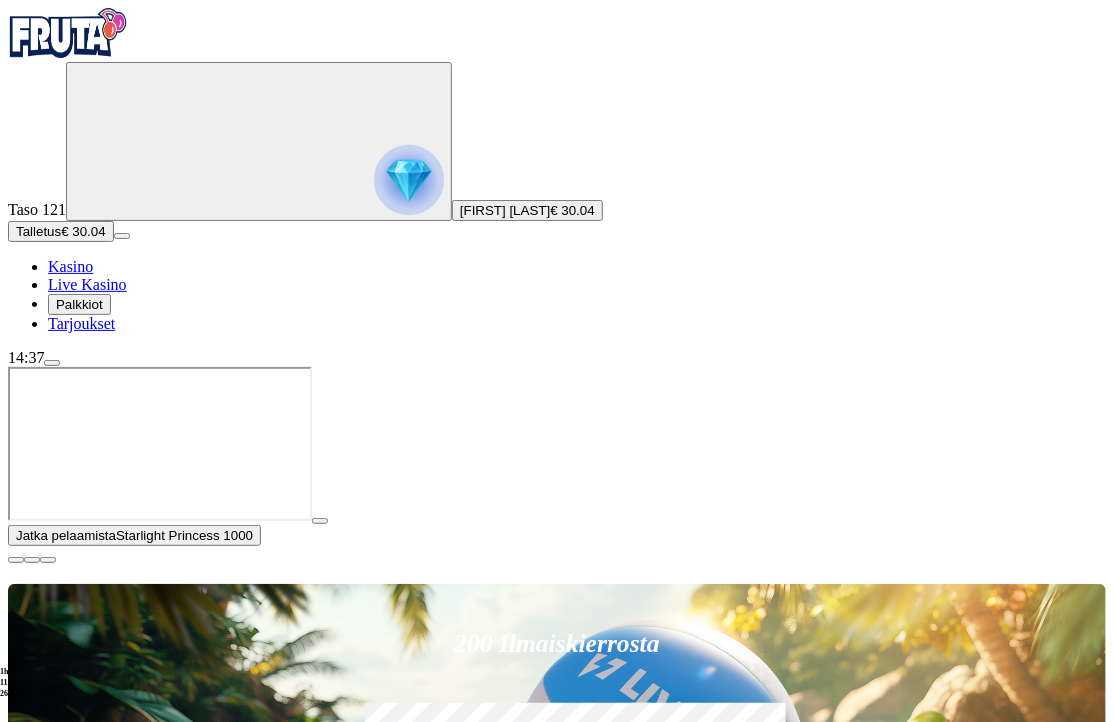 click on "Pelaa nyt" at bounding box center (-549, 2214) 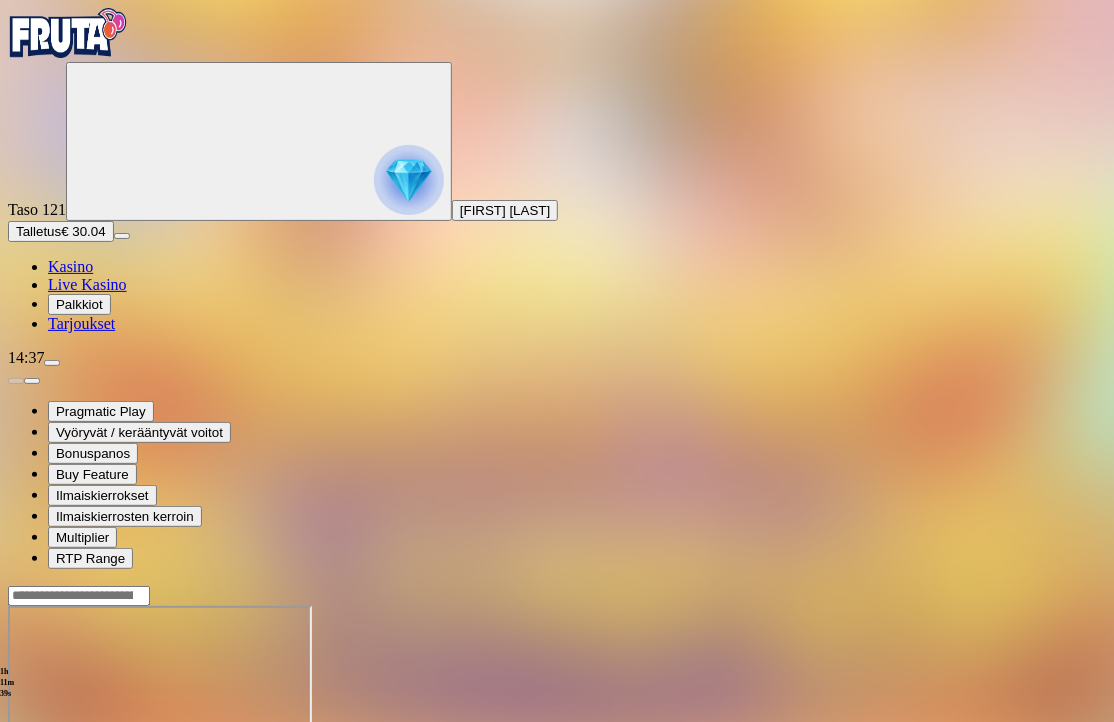 click on "1h 11m 39s Talletus Kokonaissaldo € 30.04 Kotiutus € 30.00 Bonukset € 0.04 Talletus Aulaan" at bounding box center [557, 781] 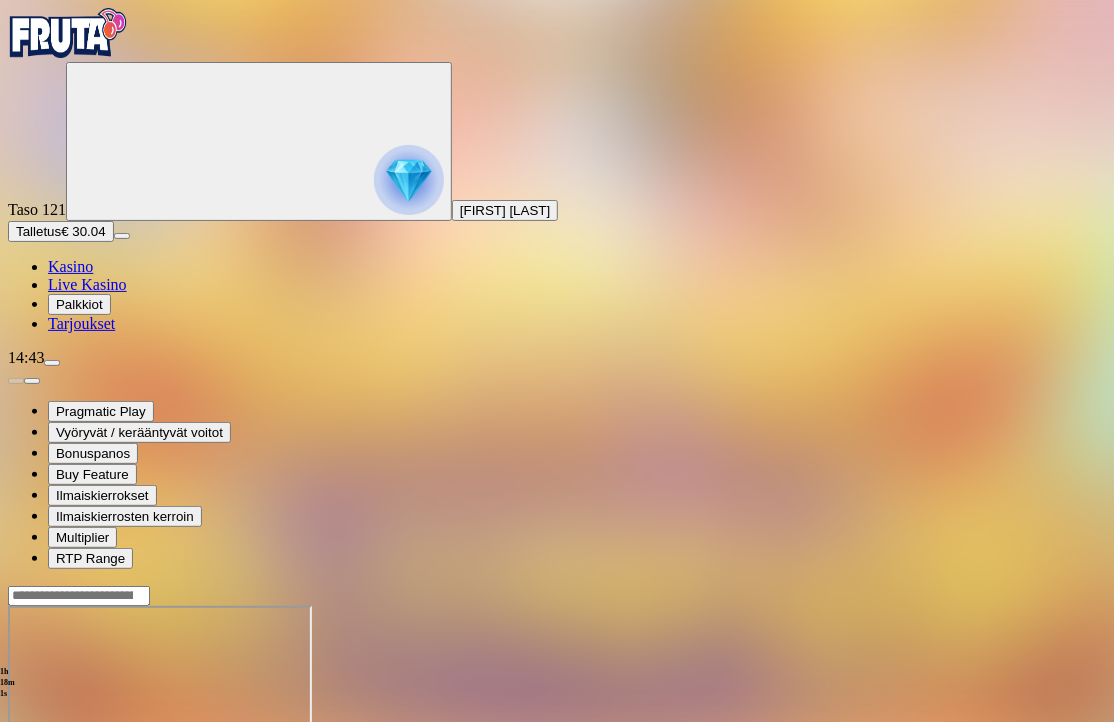click at bounding box center [409, 180] 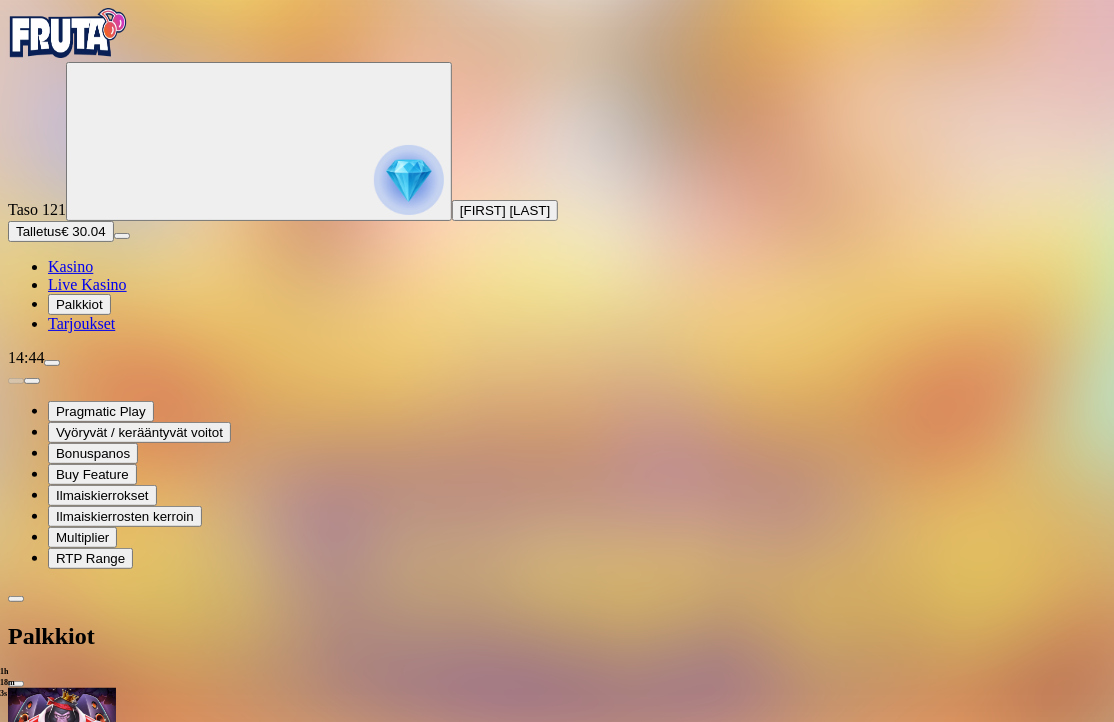 scroll, scrollTop: 4, scrollLeft: 0, axis: vertical 